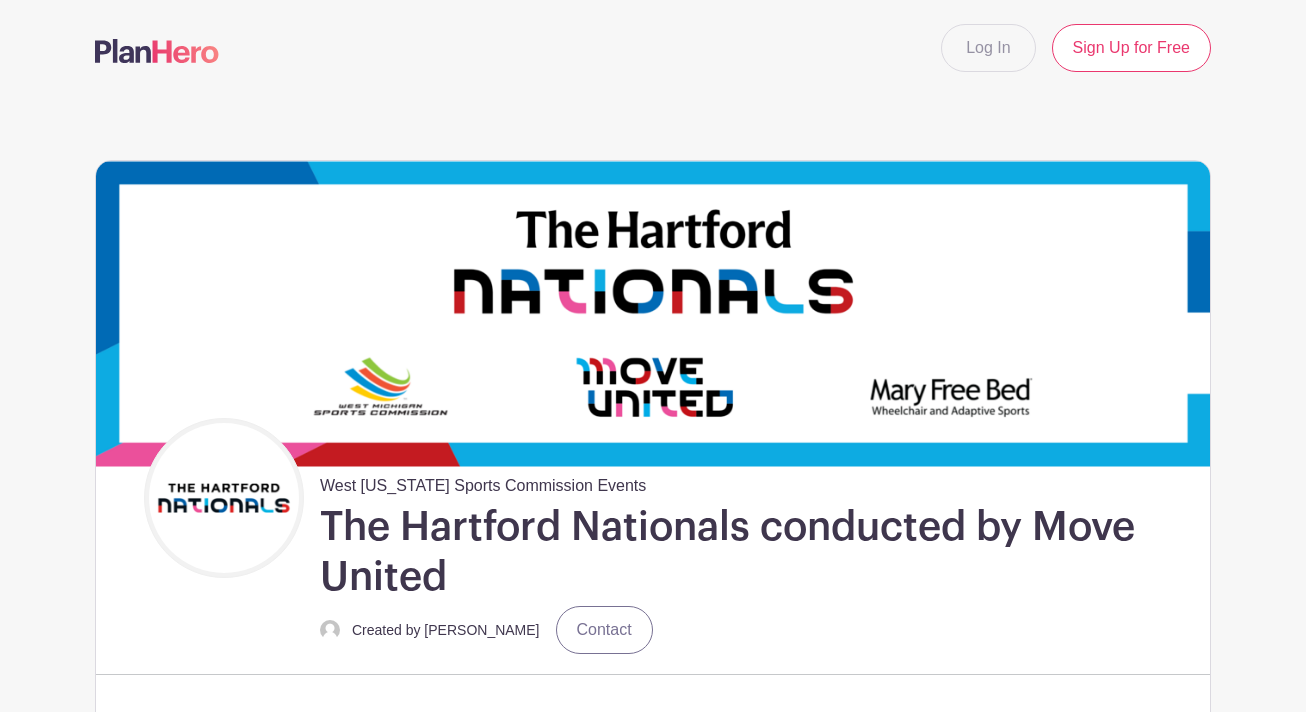 scroll, scrollTop: 0, scrollLeft: 0, axis: both 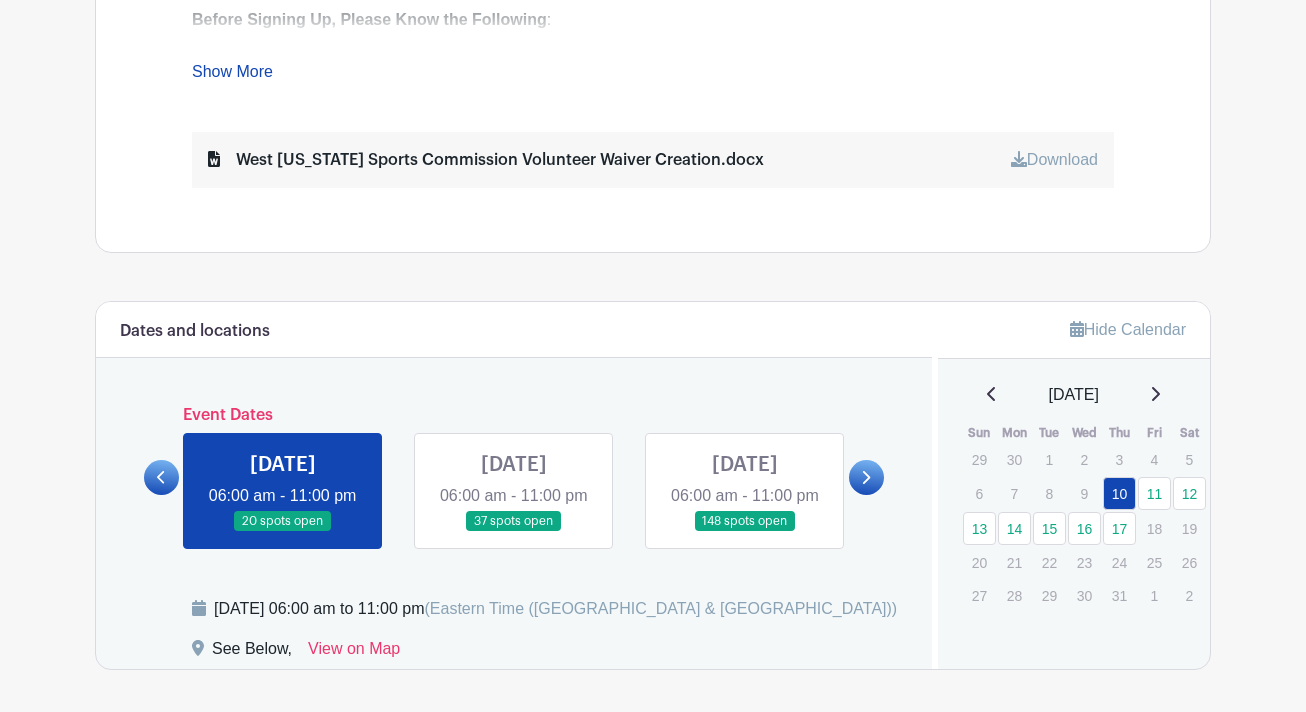 click at bounding box center [866, 477] 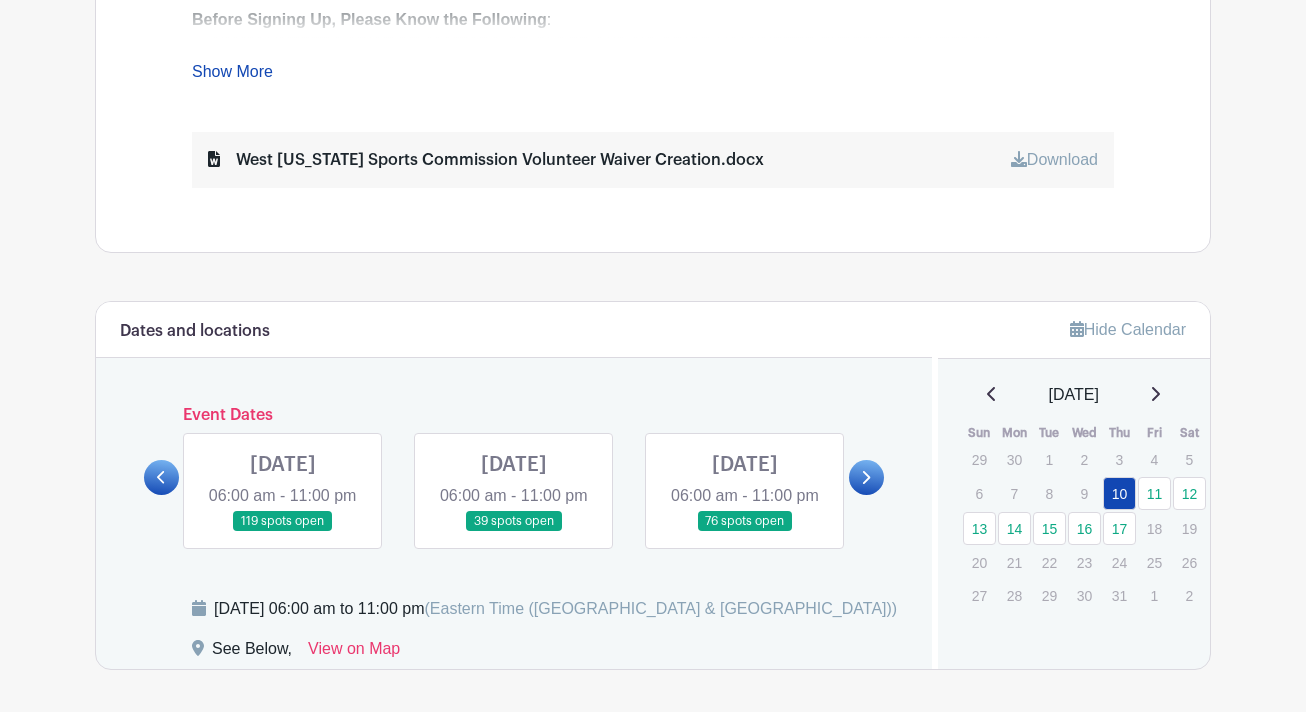 click at bounding box center [283, 532] 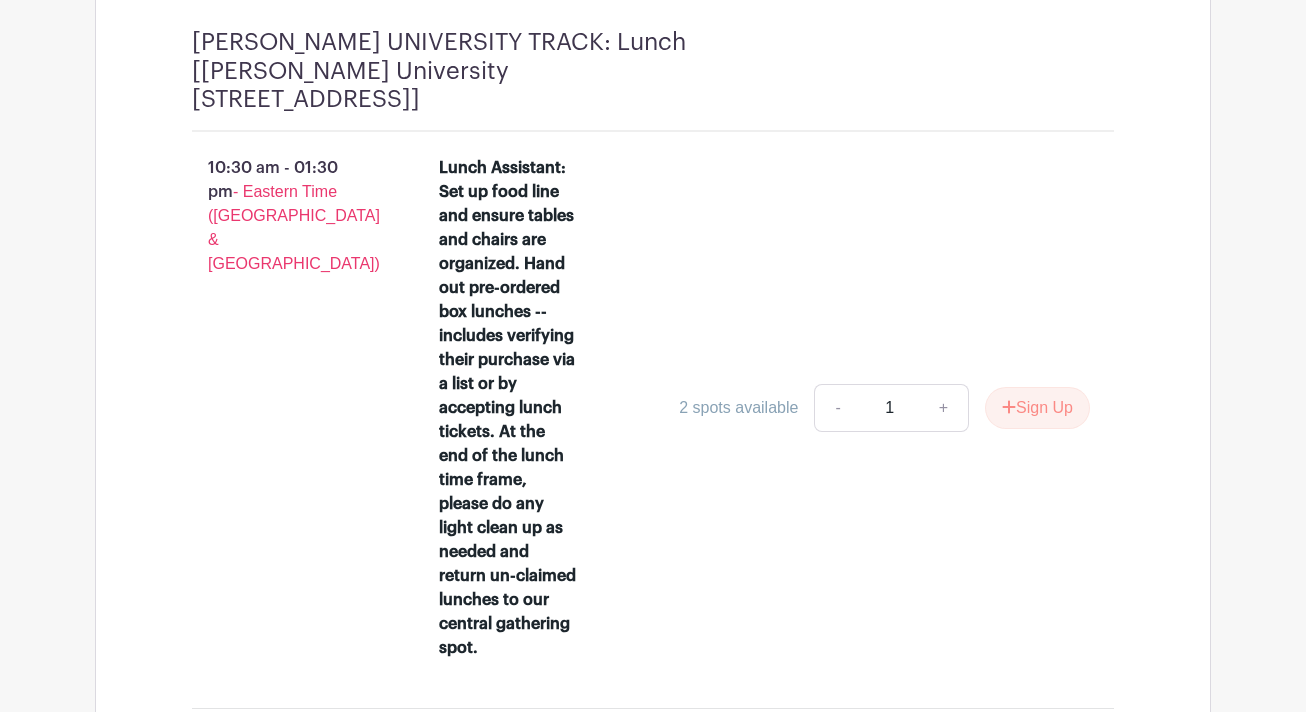 scroll, scrollTop: 5776, scrollLeft: 0, axis: vertical 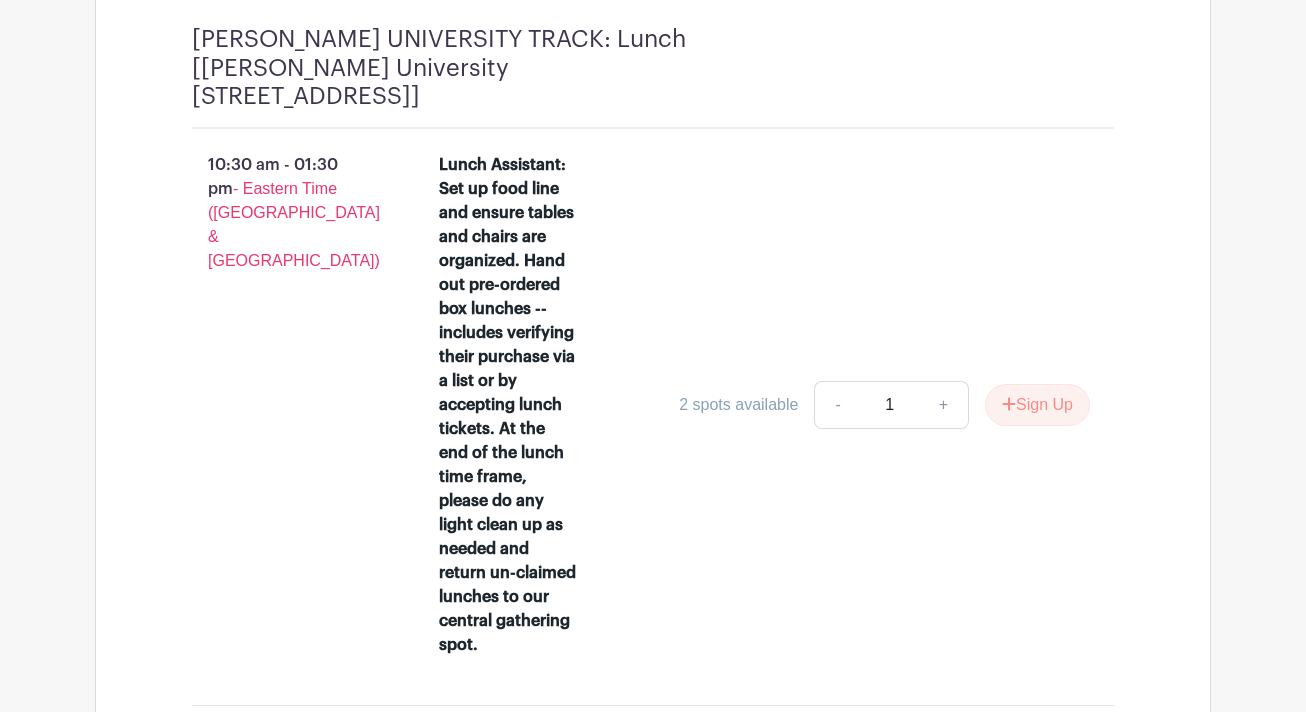 drag, startPoint x: 201, startPoint y: 143, endPoint x: 239, endPoint y: 174, distance: 49.0408 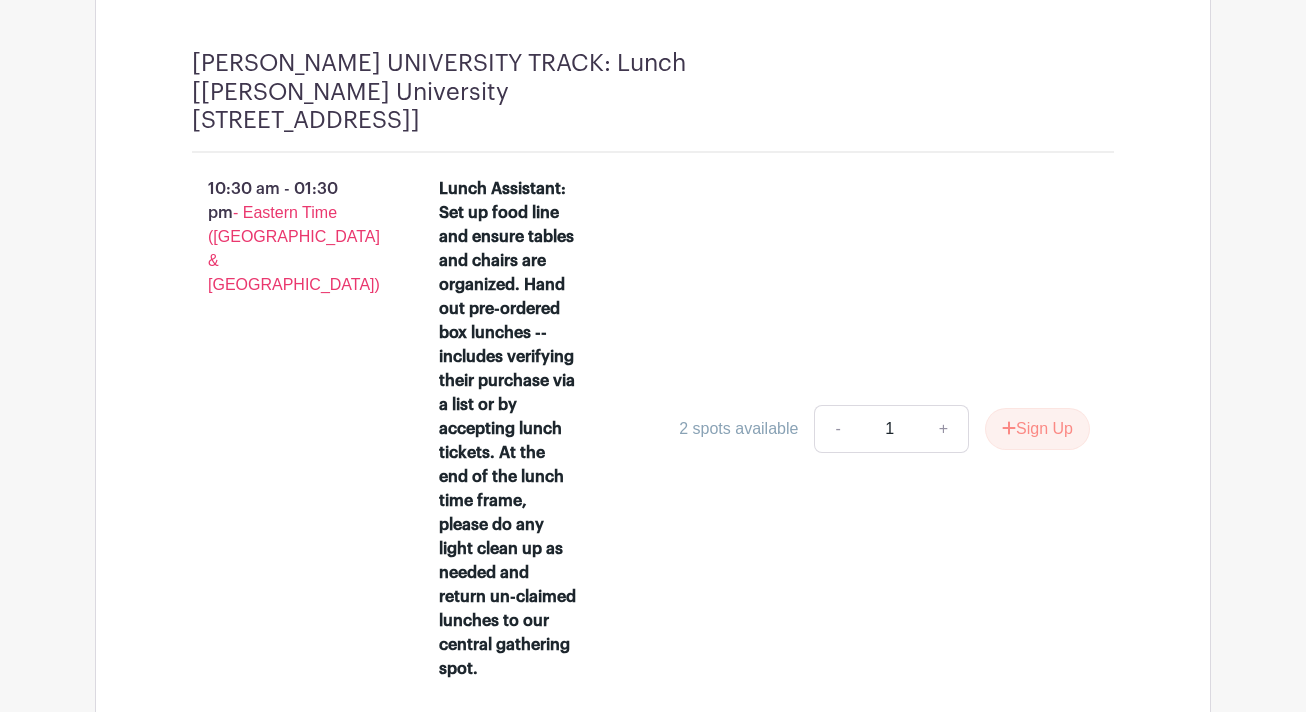 scroll, scrollTop: 5748, scrollLeft: 0, axis: vertical 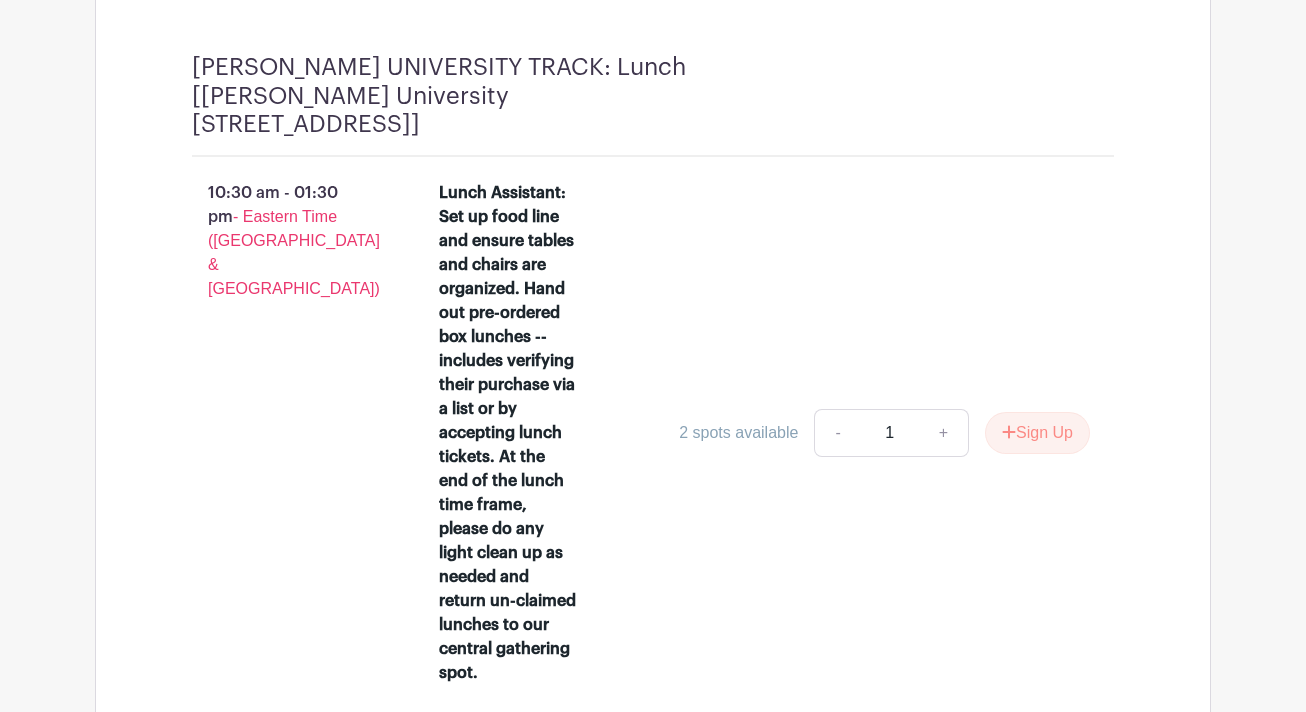 click on "10:30 am -
01:30 pm
- Eastern Time ([GEOGRAPHIC_DATA] & [GEOGRAPHIC_DATA])" at bounding box center [283, 437] 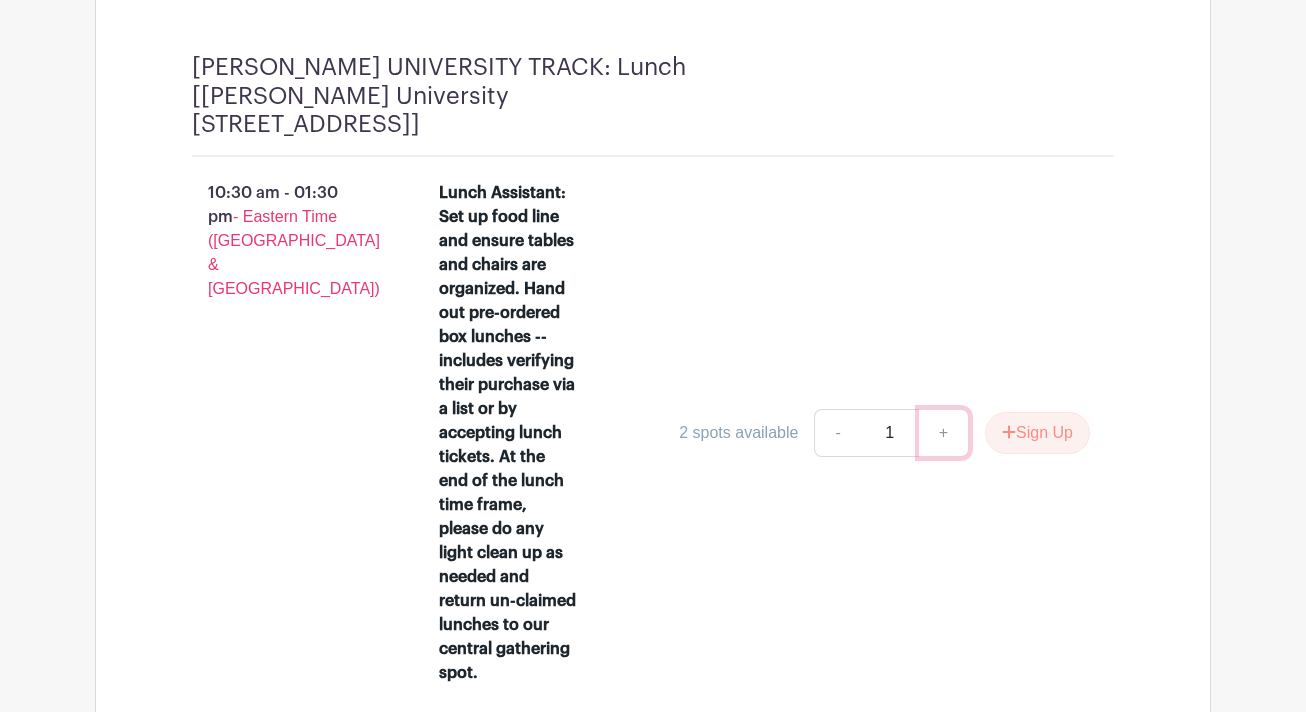 click on "+" at bounding box center [944, 433] 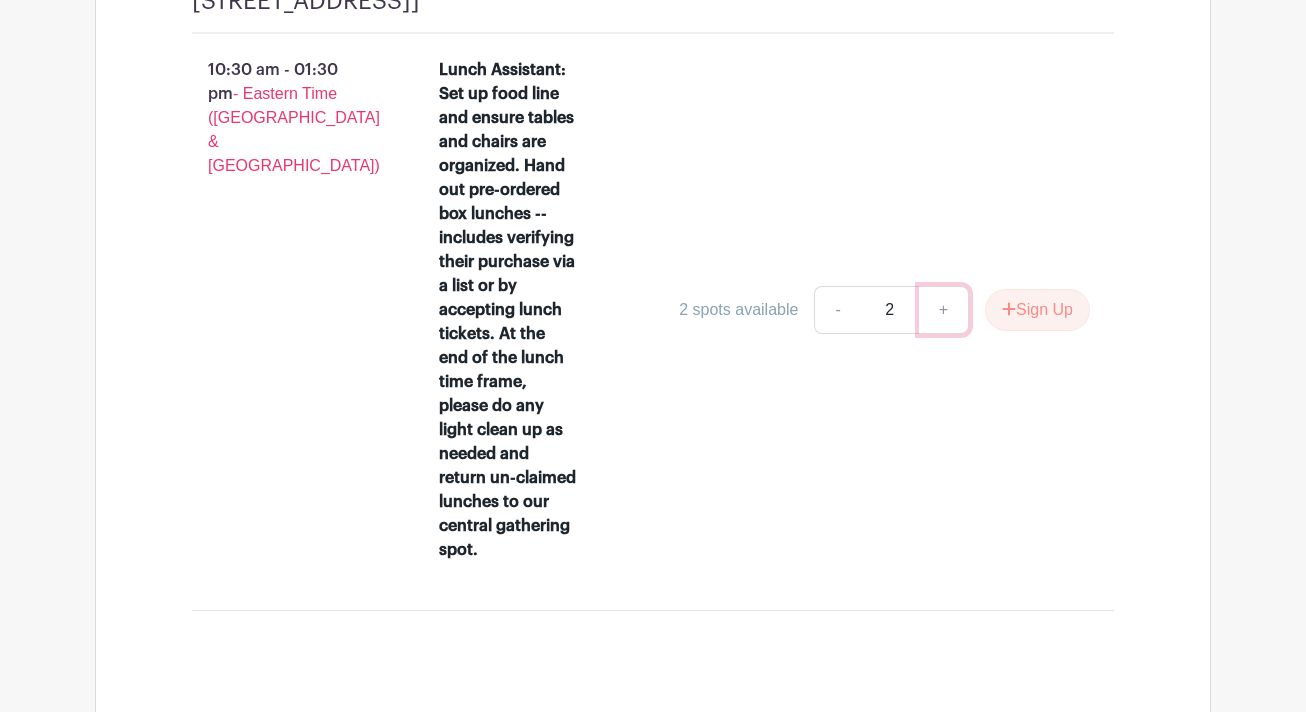 scroll, scrollTop: 5989, scrollLeft: 0, axis: vertical 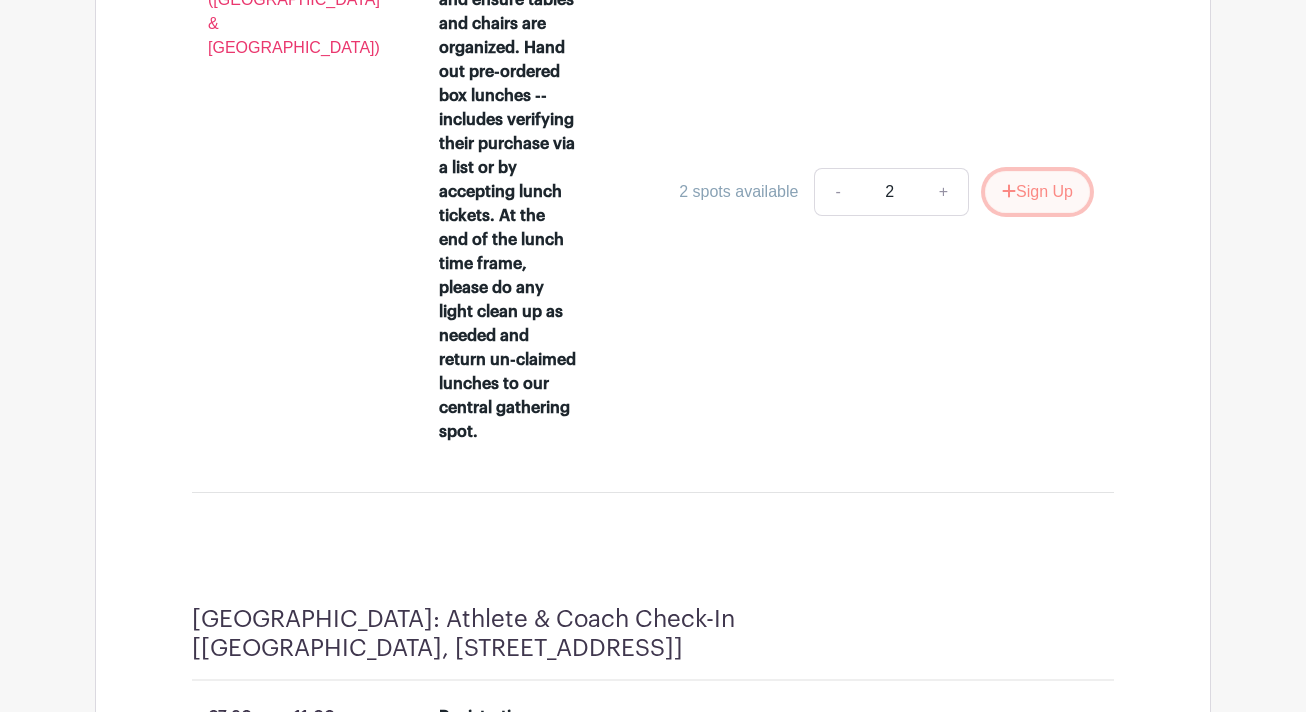 click on "Sign Up" at bounding box center (1037, 192) 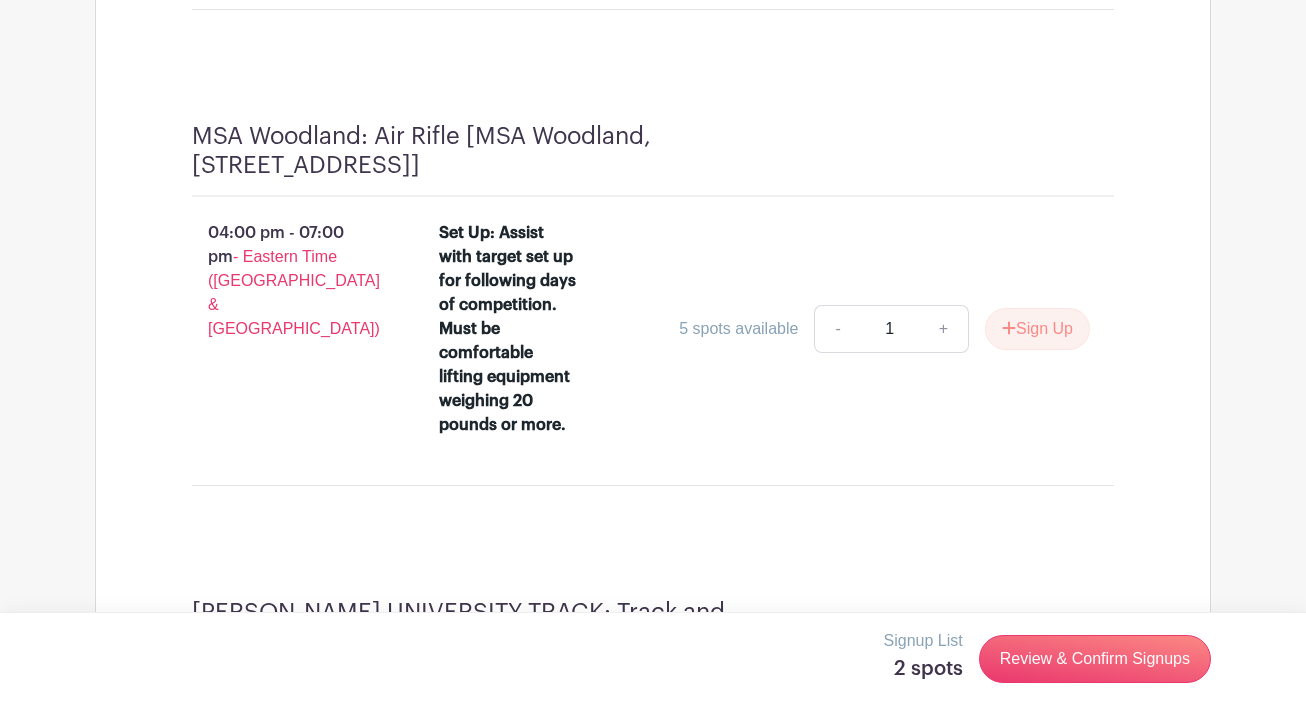 scroll, scrollTop: 8180, scrollLeft: 0, axis: vertical 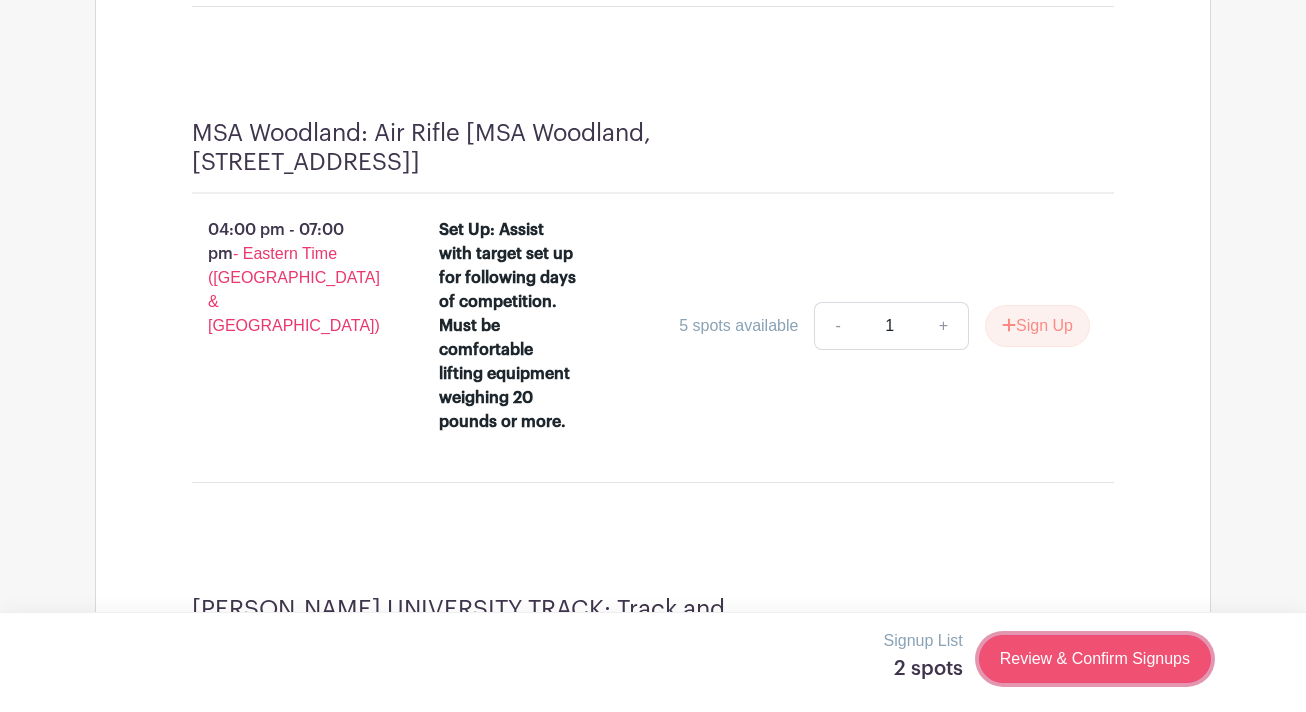 click on "Review & Confirm Signups" at bounding box center (1095, 659) 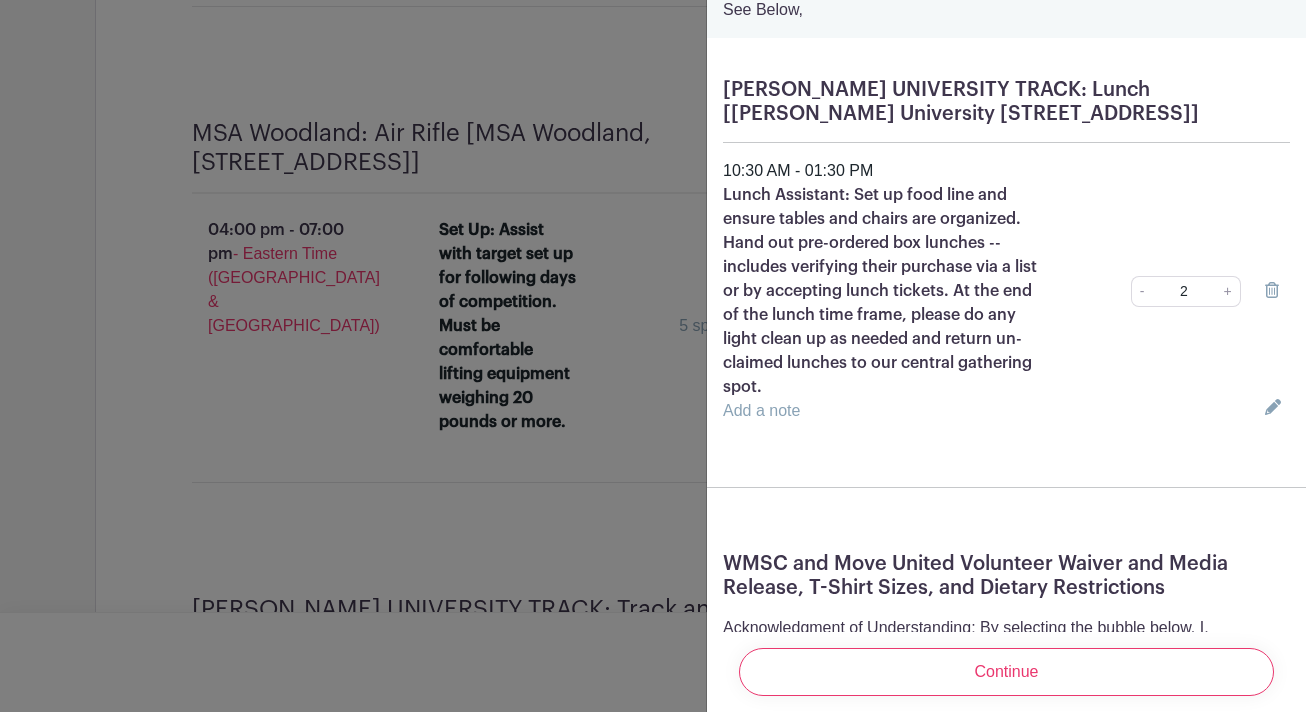 scroll, scrollTop: 0, scrollLeft: 0, axis: both 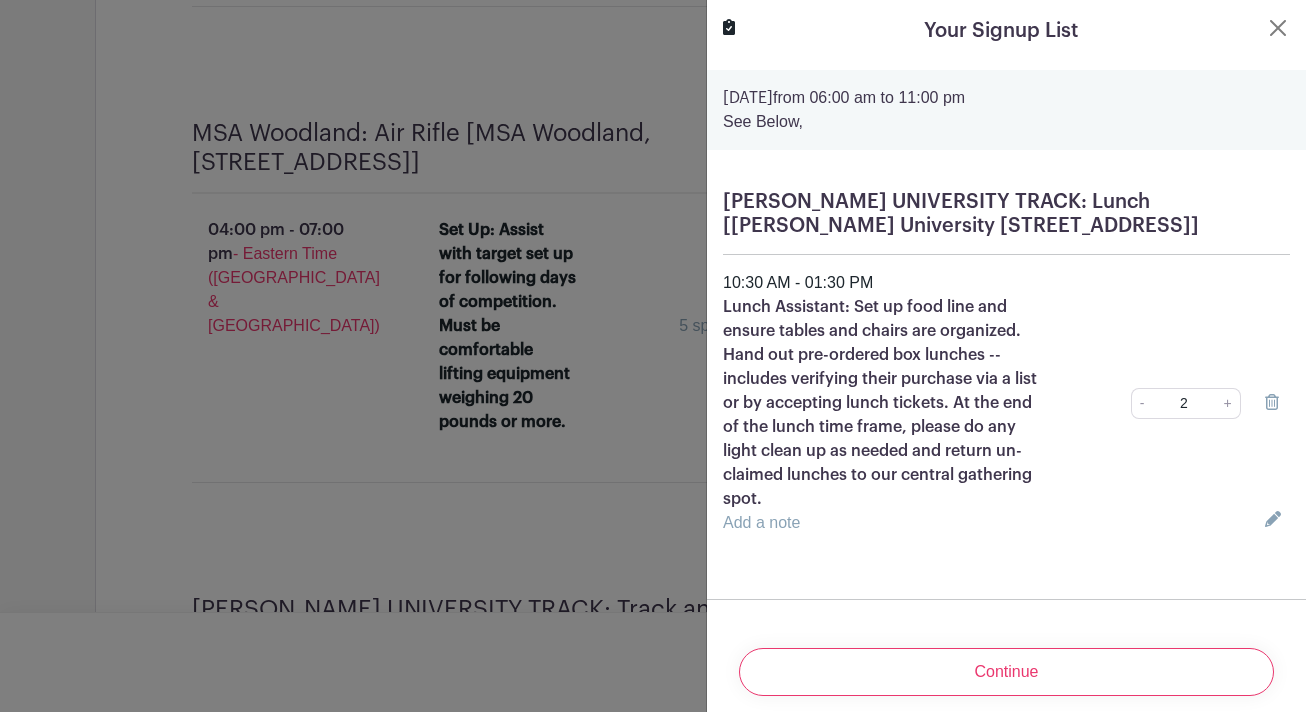 click on "2" at bounding box center (1183, 403) 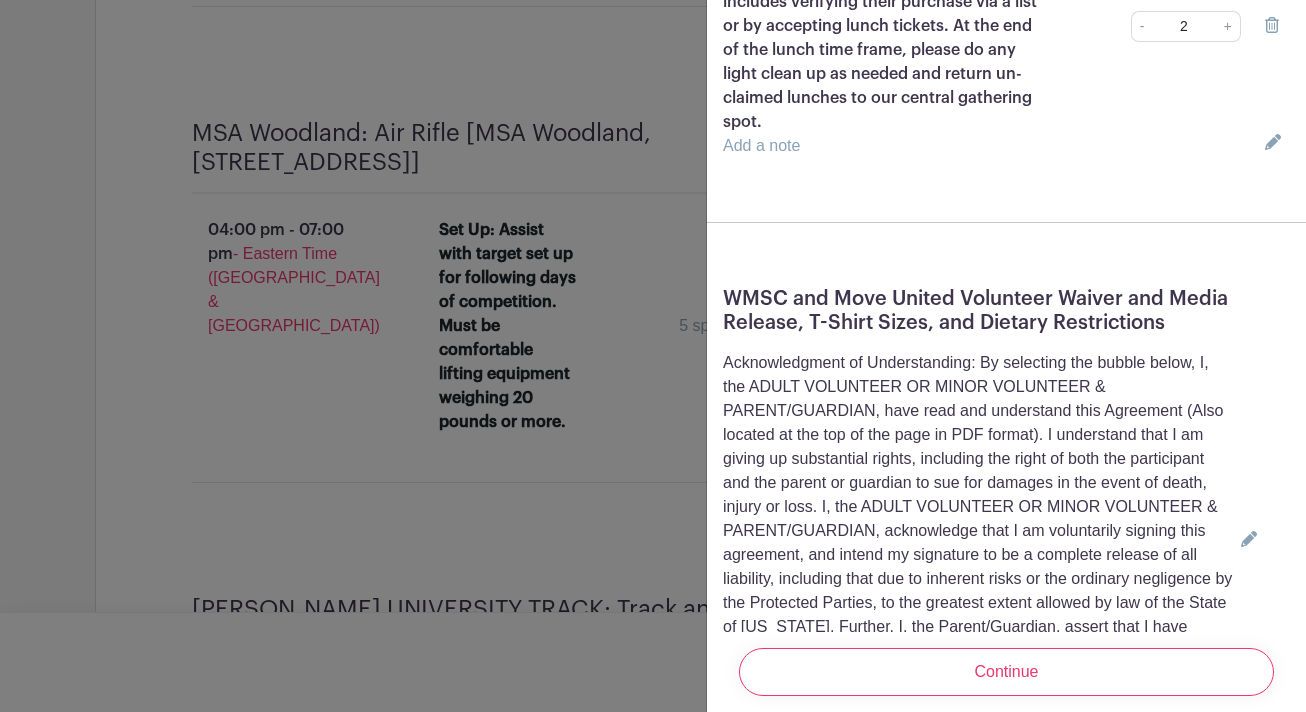 scroll, scrollTop: 406, scrollLeft: 0, axis: vertical 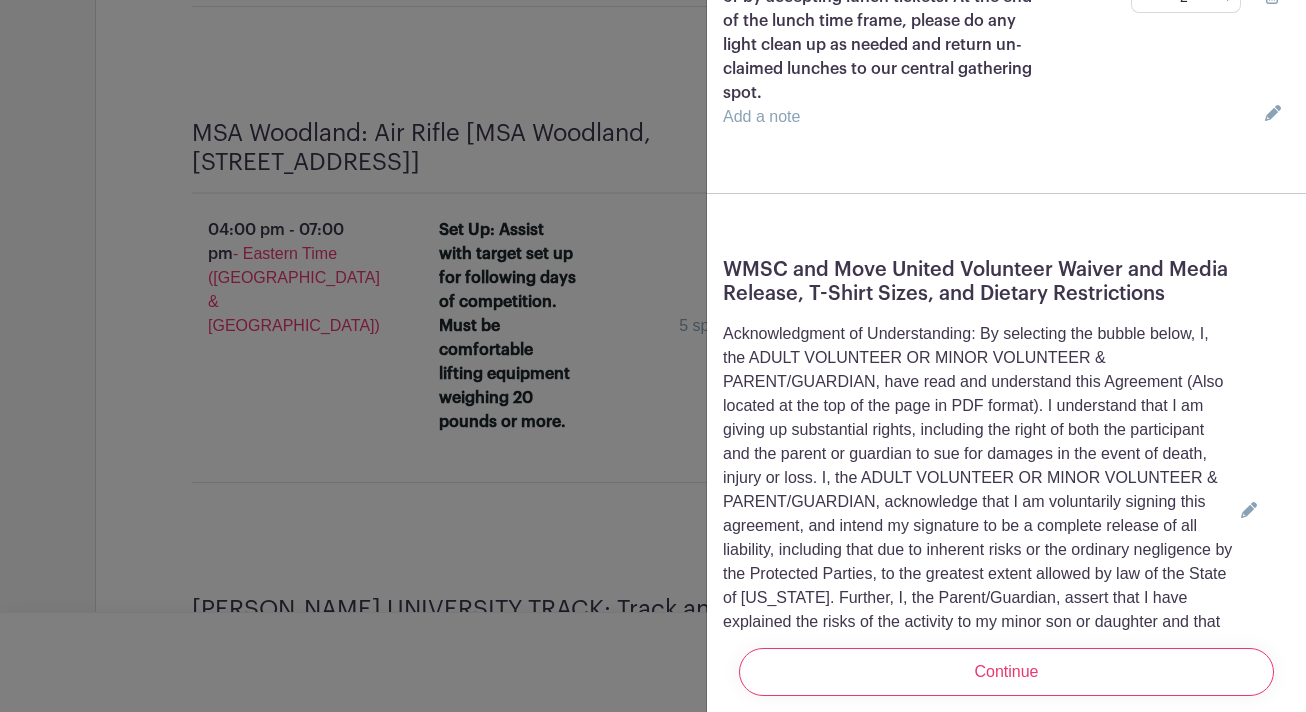 click on "Add a note" at bounding box center [761, 116] 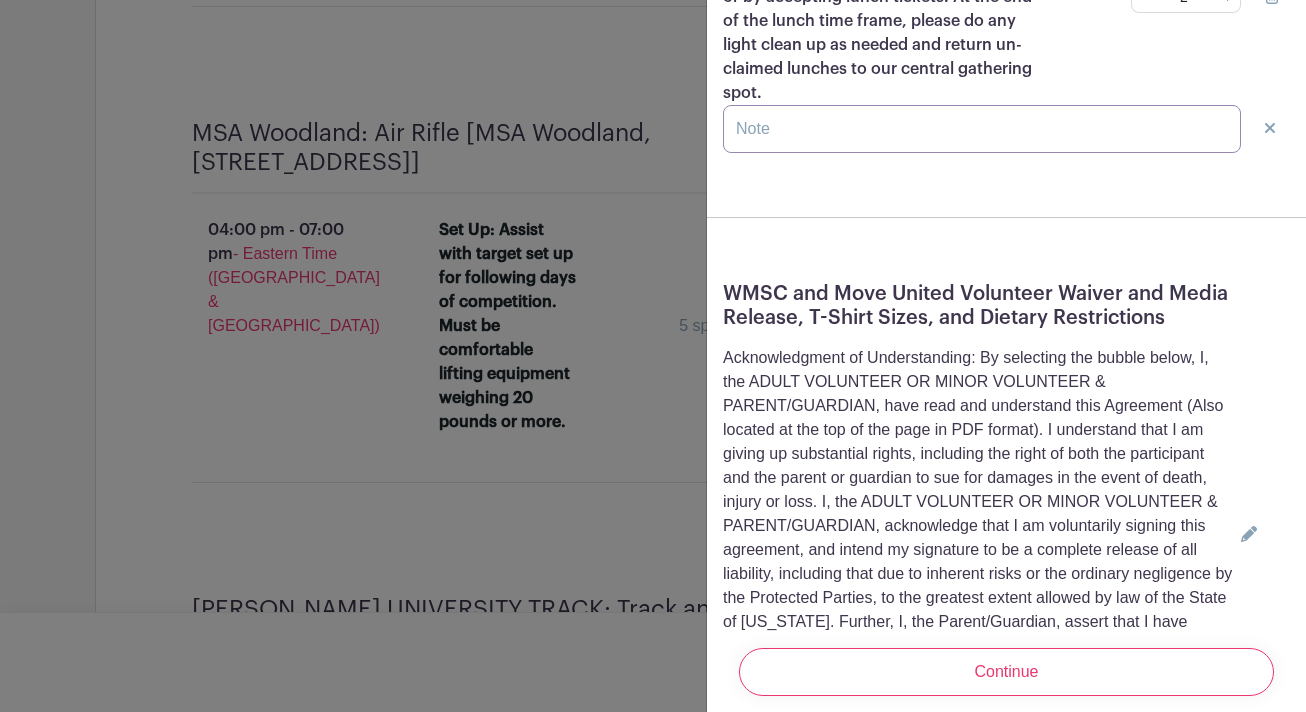 click at bounding box center [982, 129] 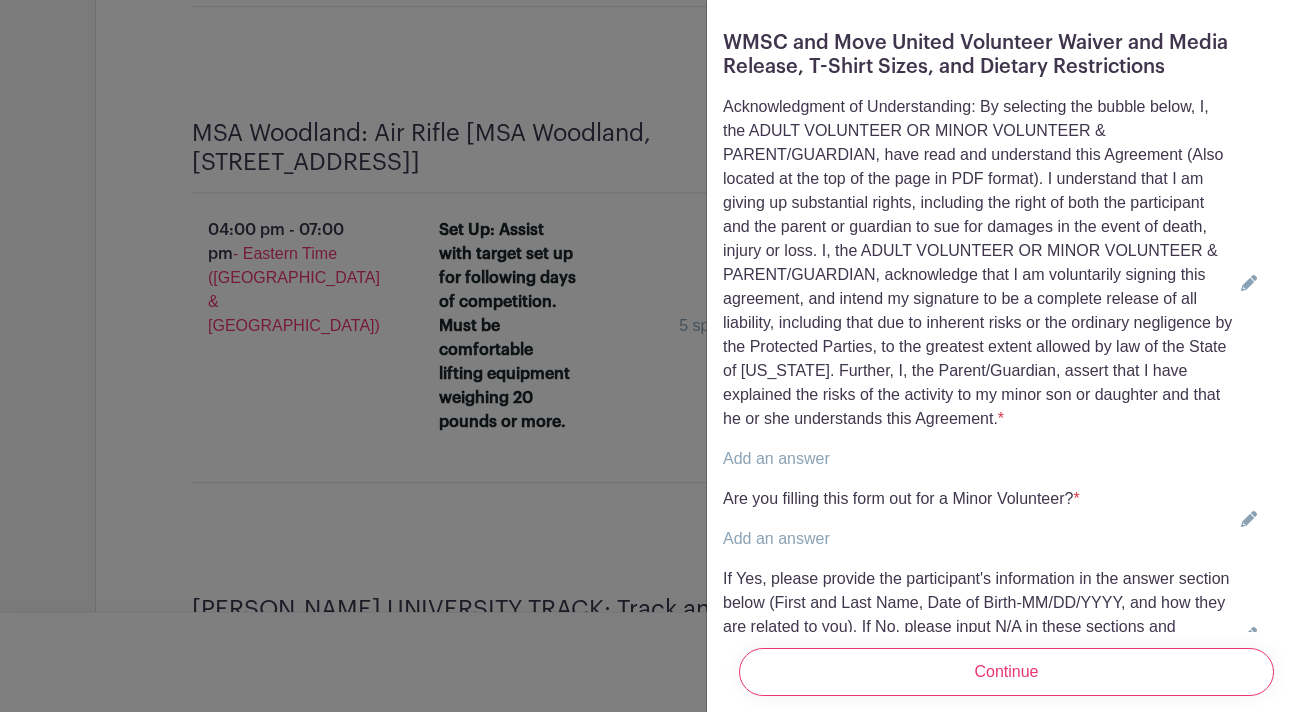 scroll, scrollTop: 708, scrollLeft: 0, axis: vertical 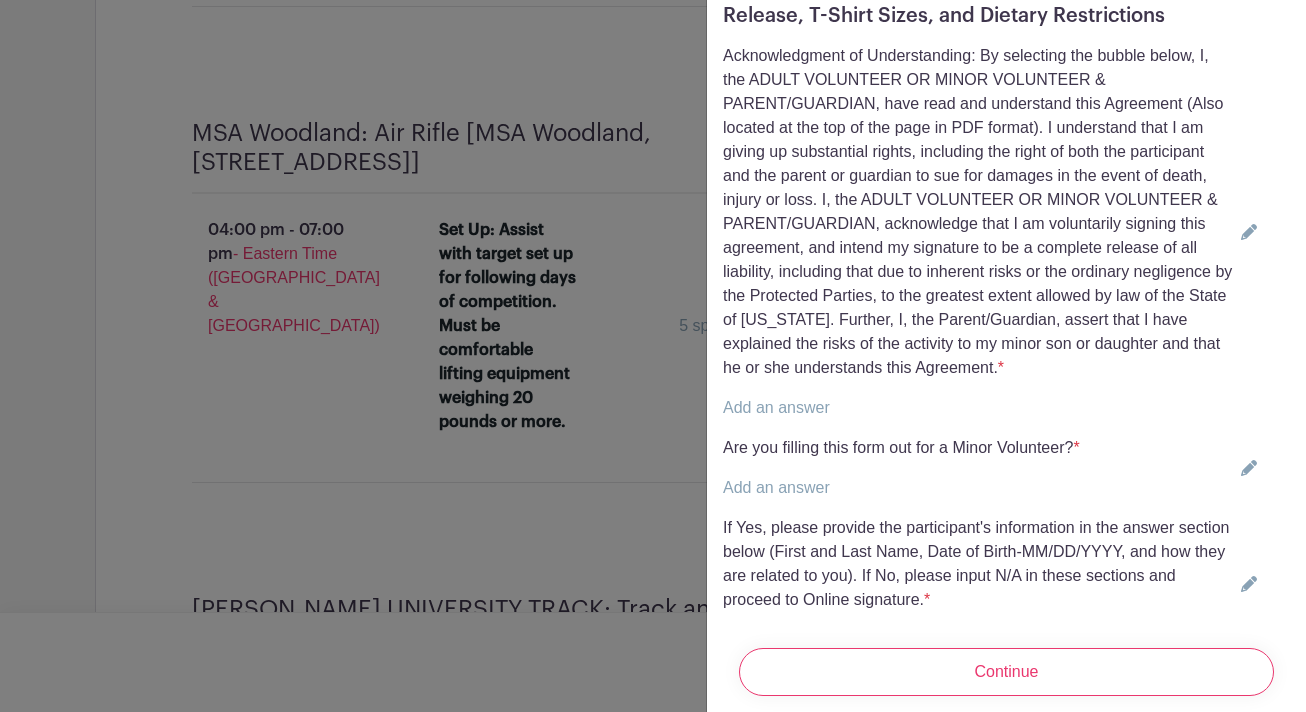 type on "[PERSON_NAME] and [PERSON_NAME]" 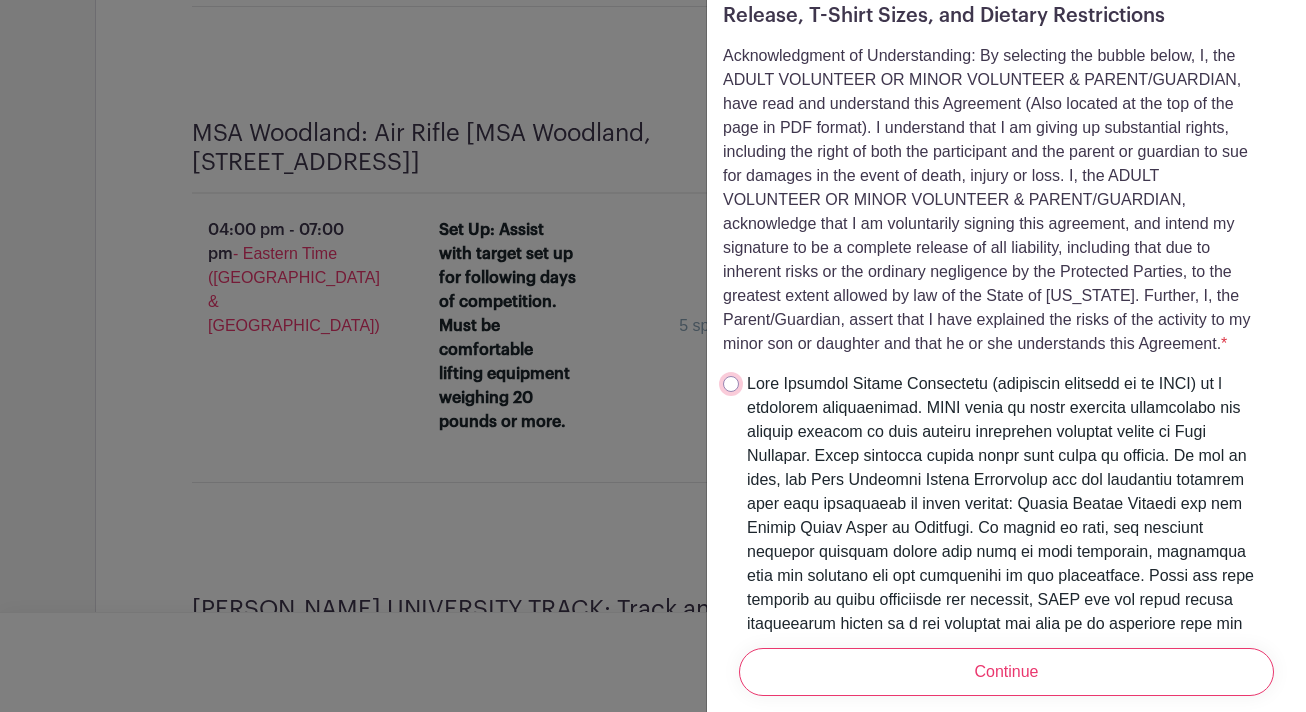 click at bounding box center (731, 384) 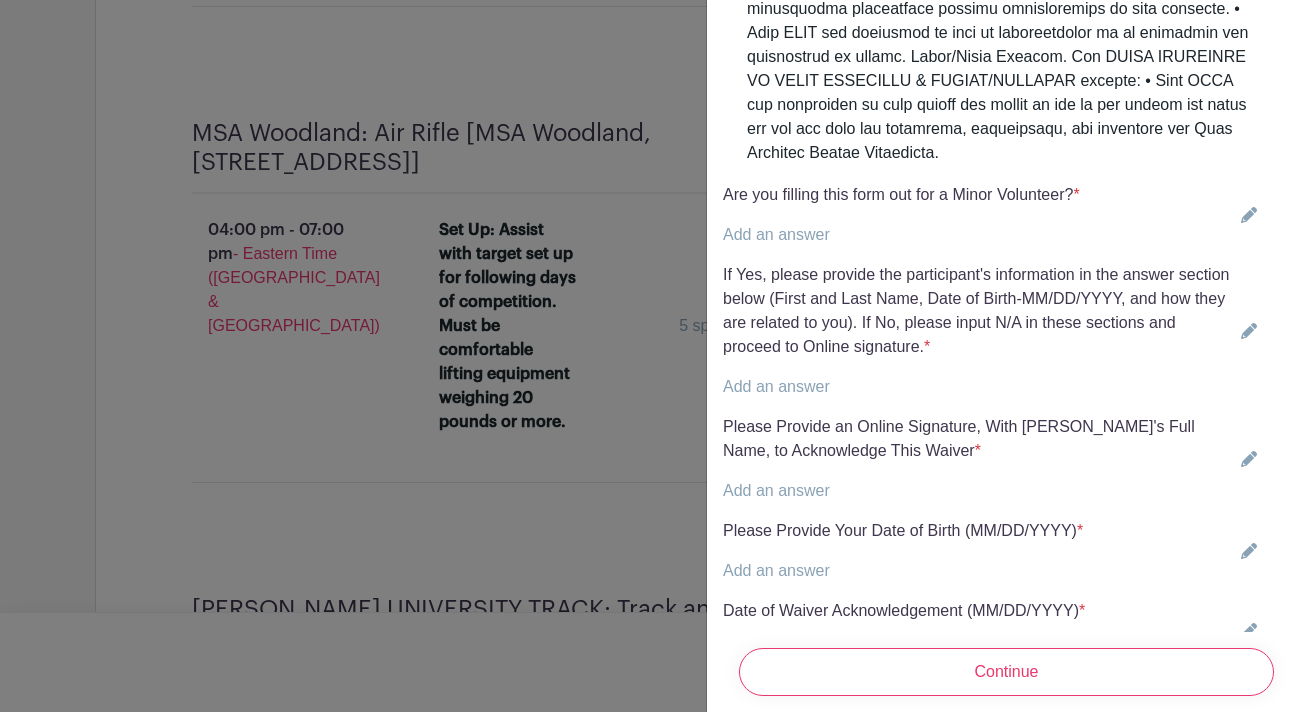 scroll, scrollTop: 4876, scrollLeft: 0, axis: vertical 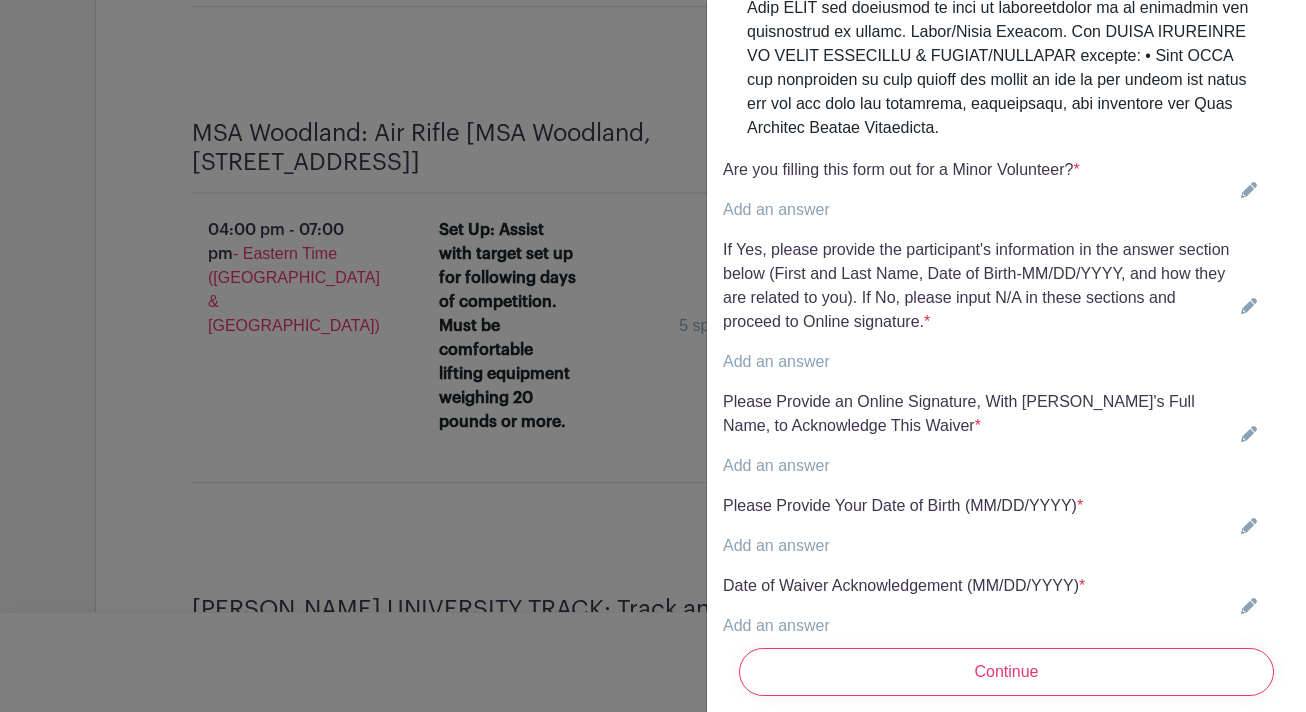 click 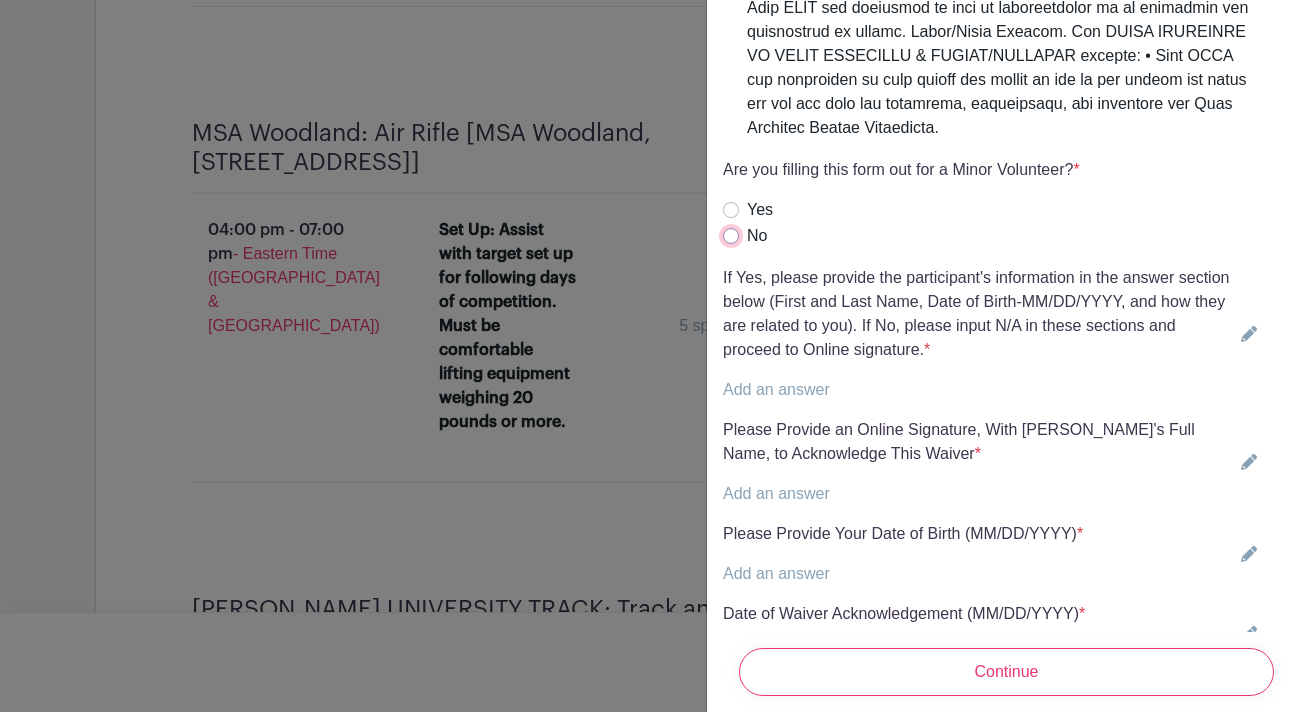 click on "No" at bounding box center [731, 236] 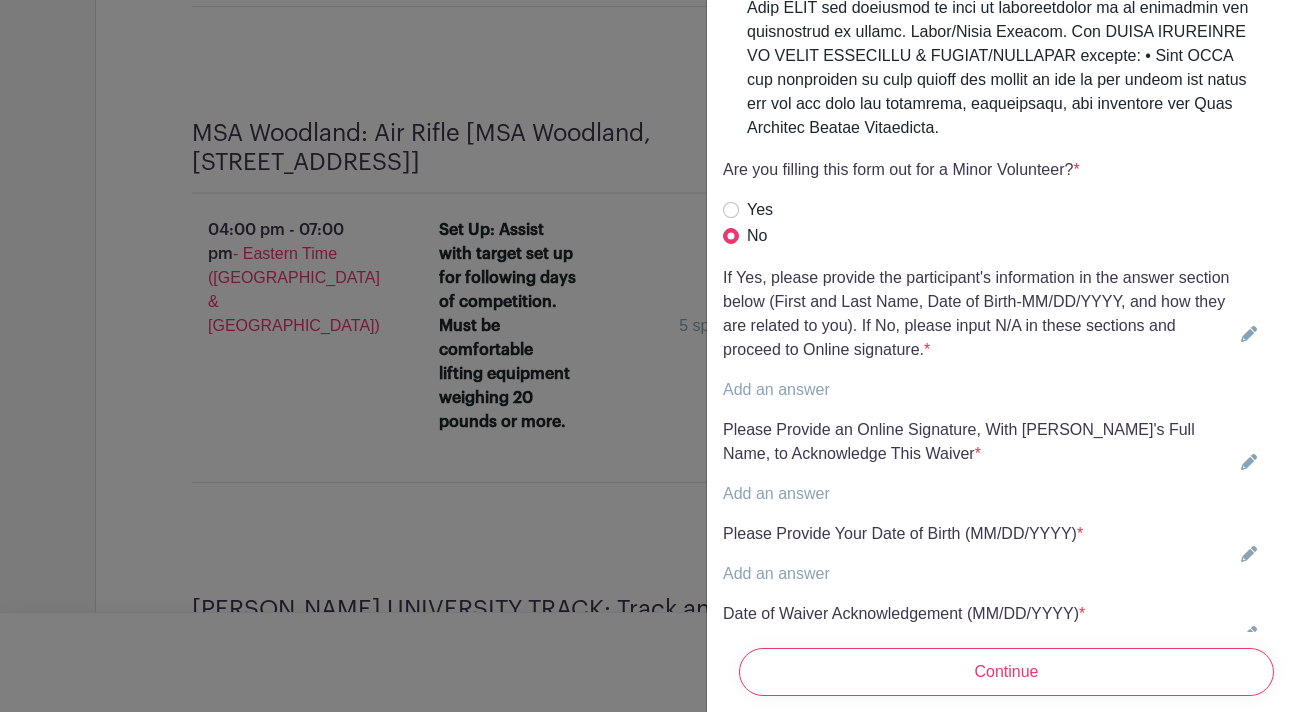 click at bounding box center [1245, 334] 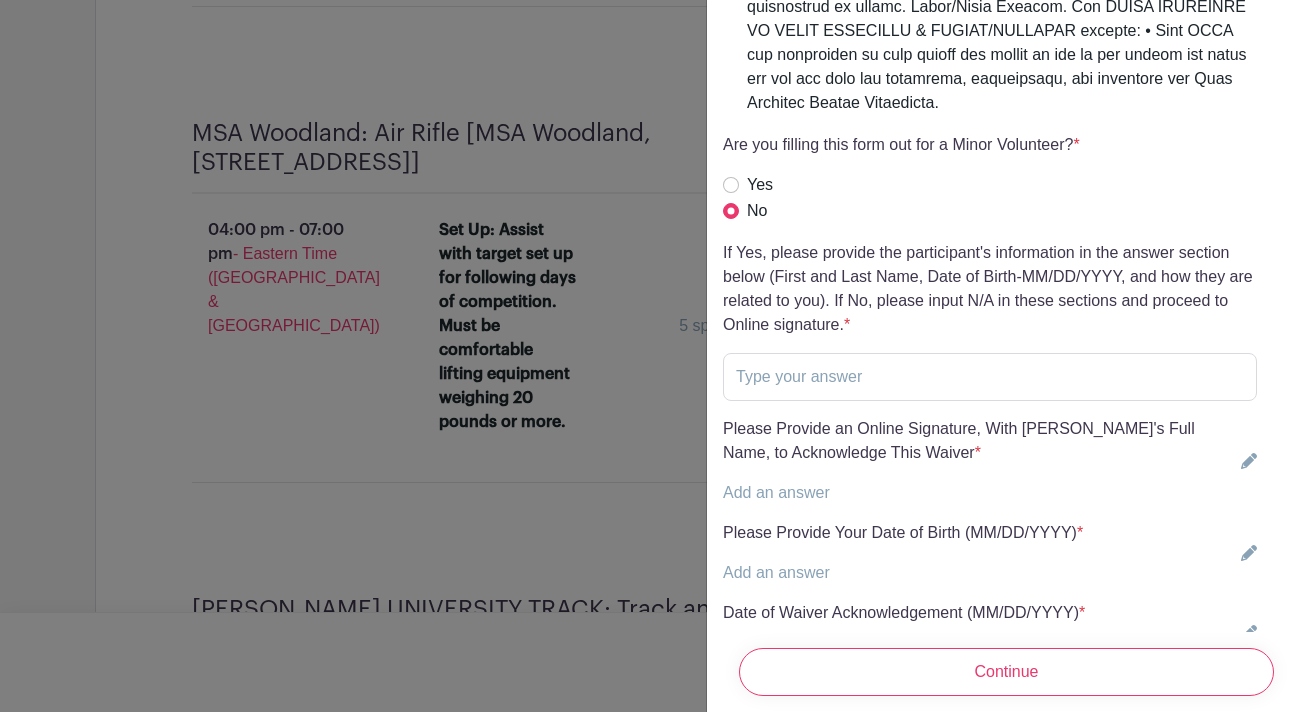 scroll, scrollTop: 4905, scrollLeft: 0, axis: vertical 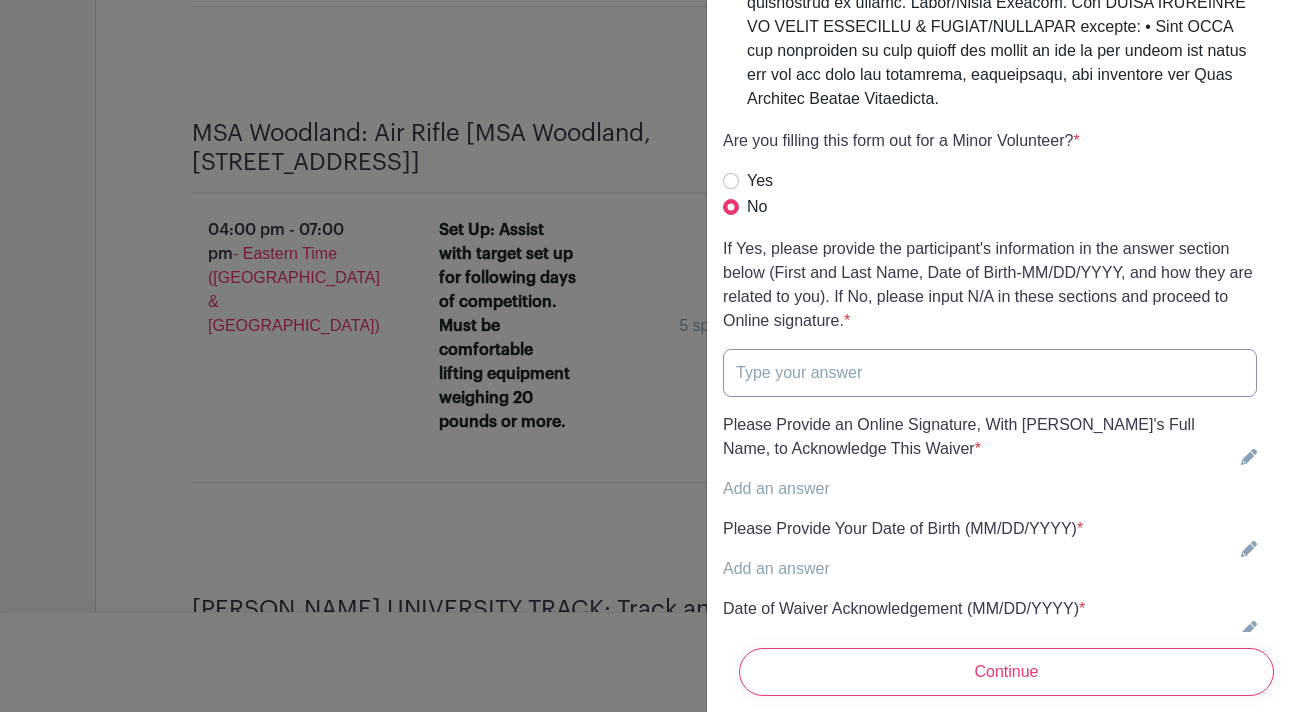 click at bounding box center [990, 373] 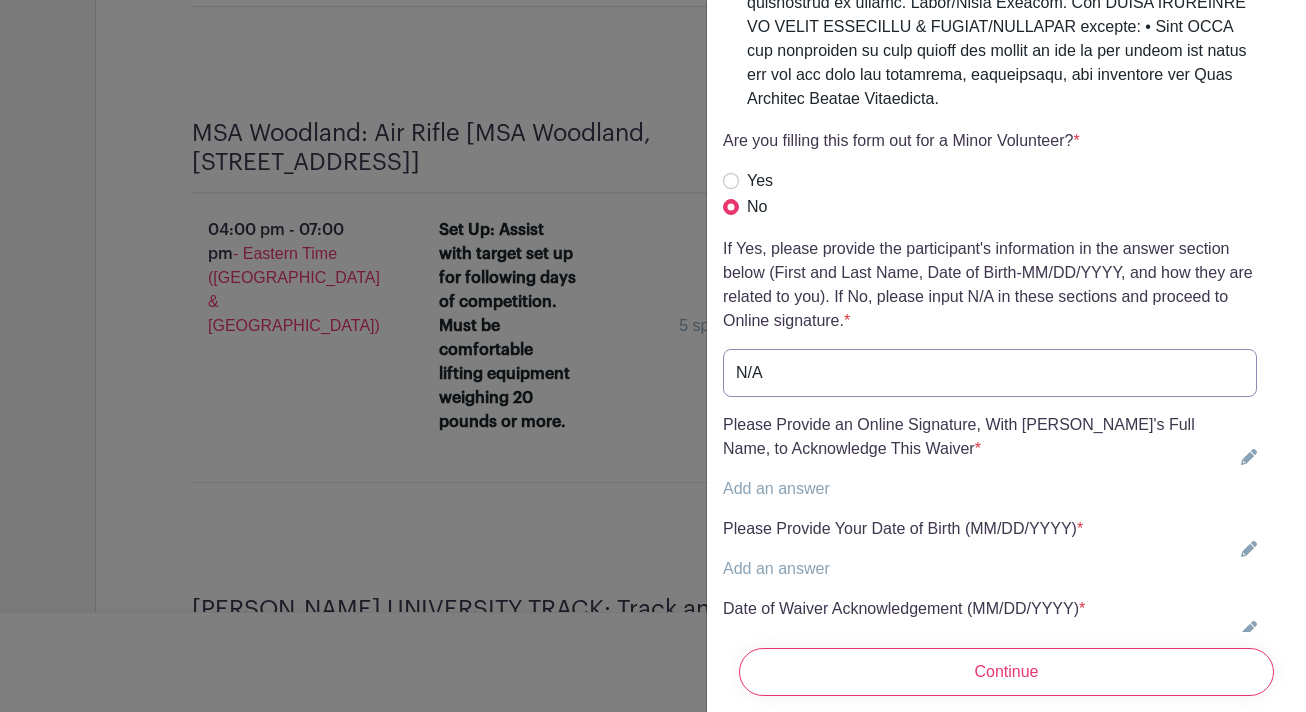 type on "N/A" 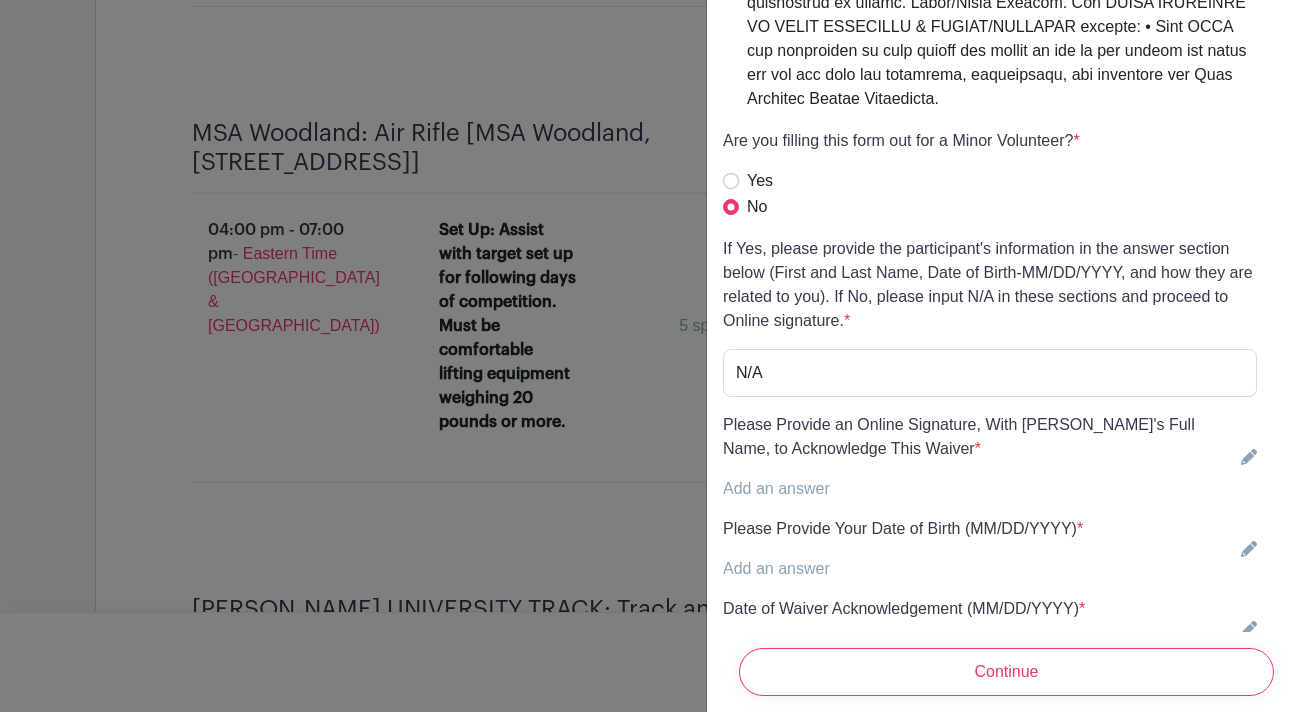 click 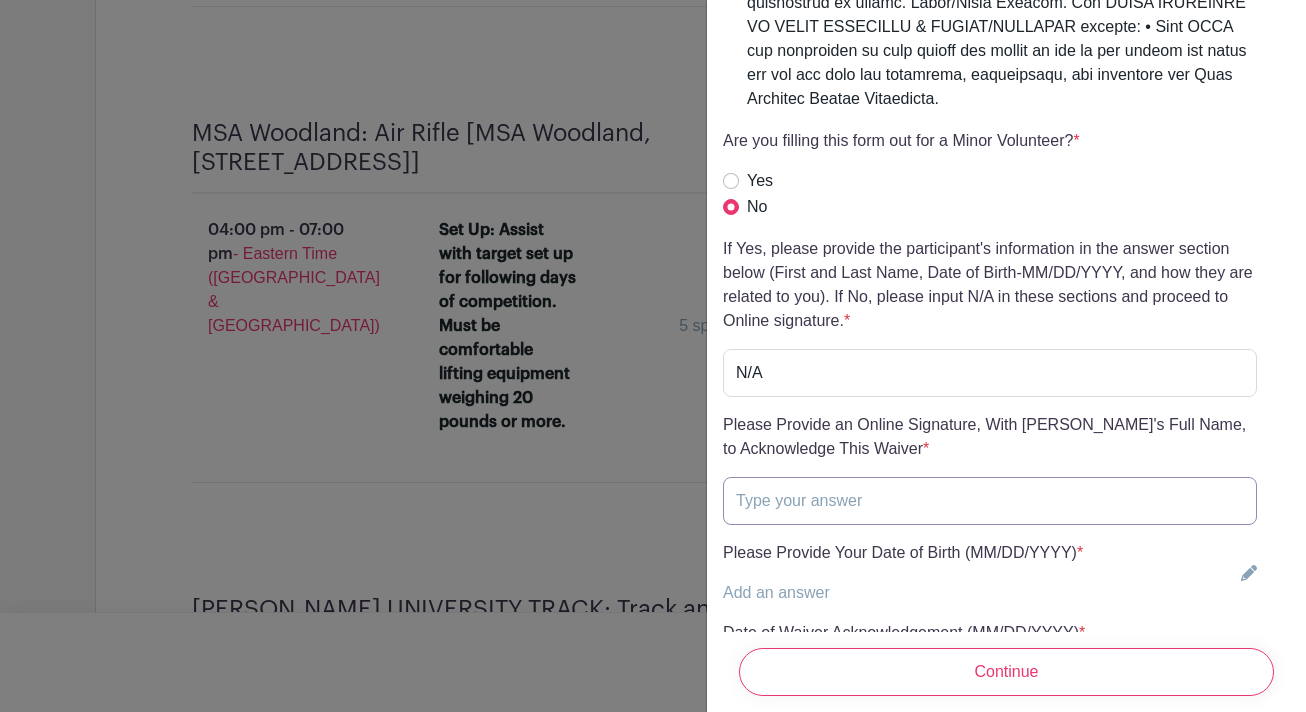 click at bounding box center (990, 501) 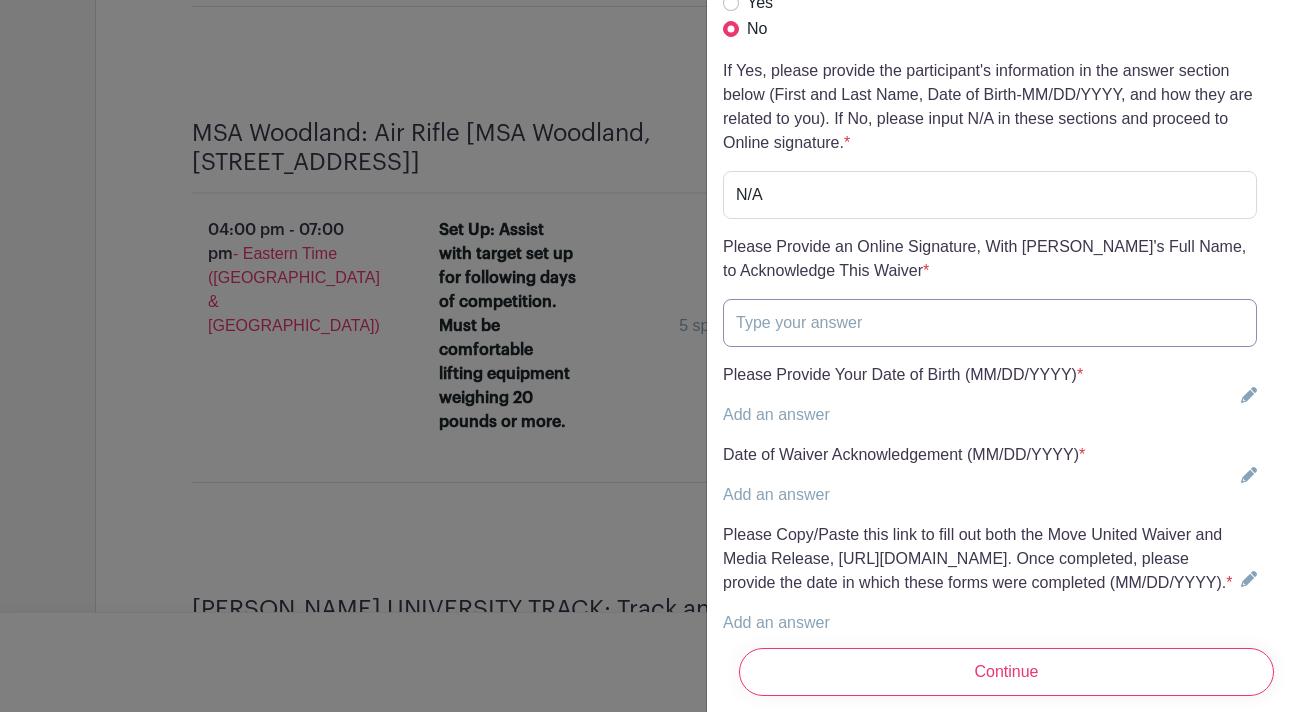 scroll, scrollTop: 5116, scrollLeft: 0, axis: vertical 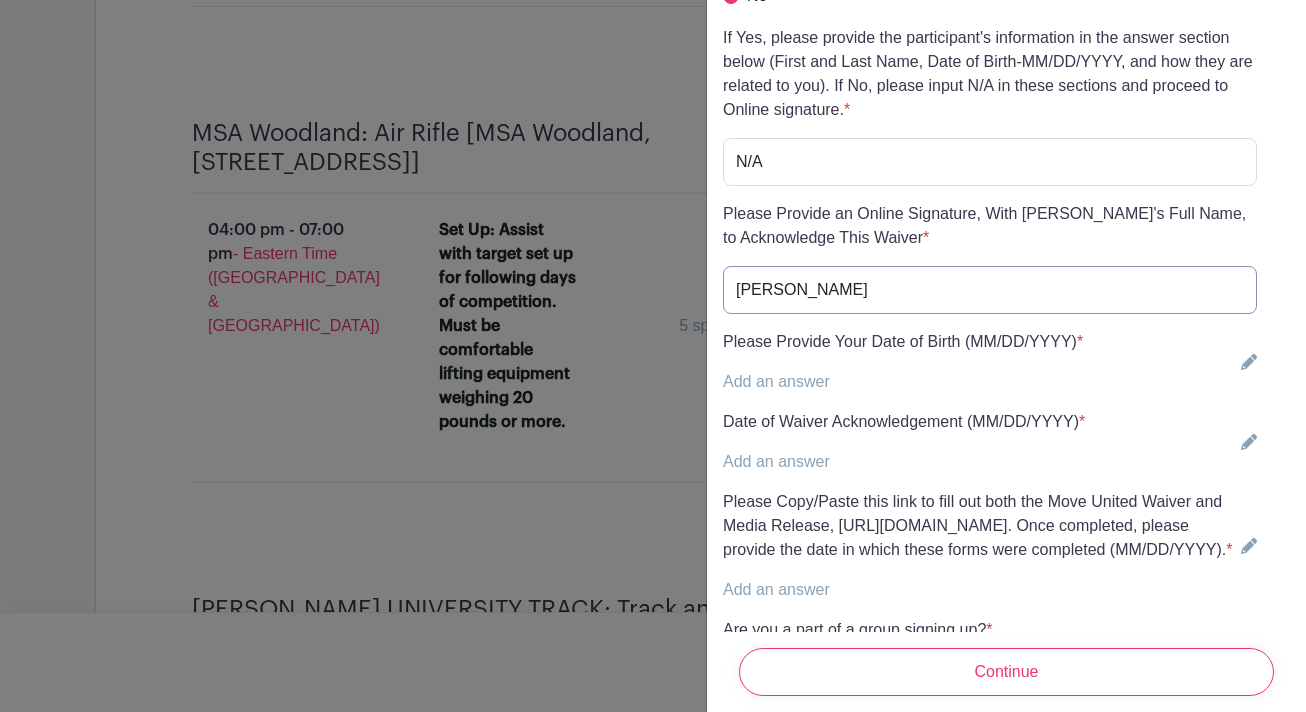 type on "[PERSON_NAME]" 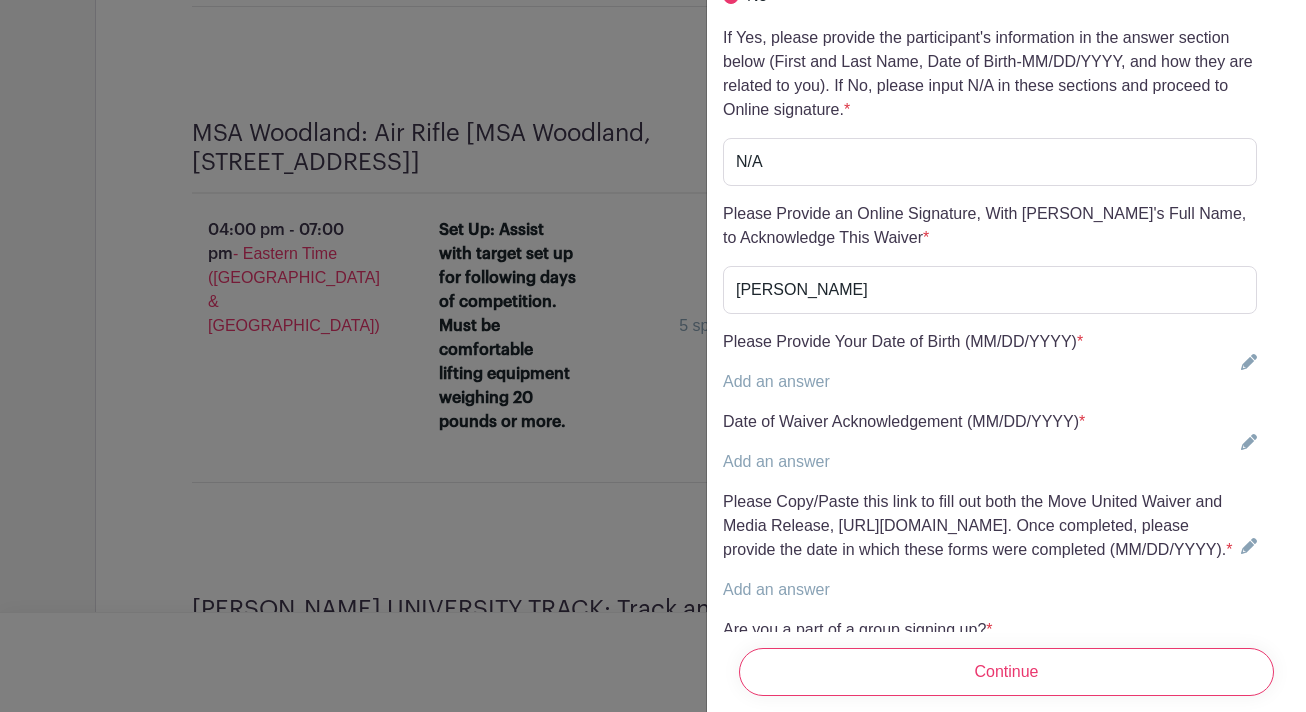 click 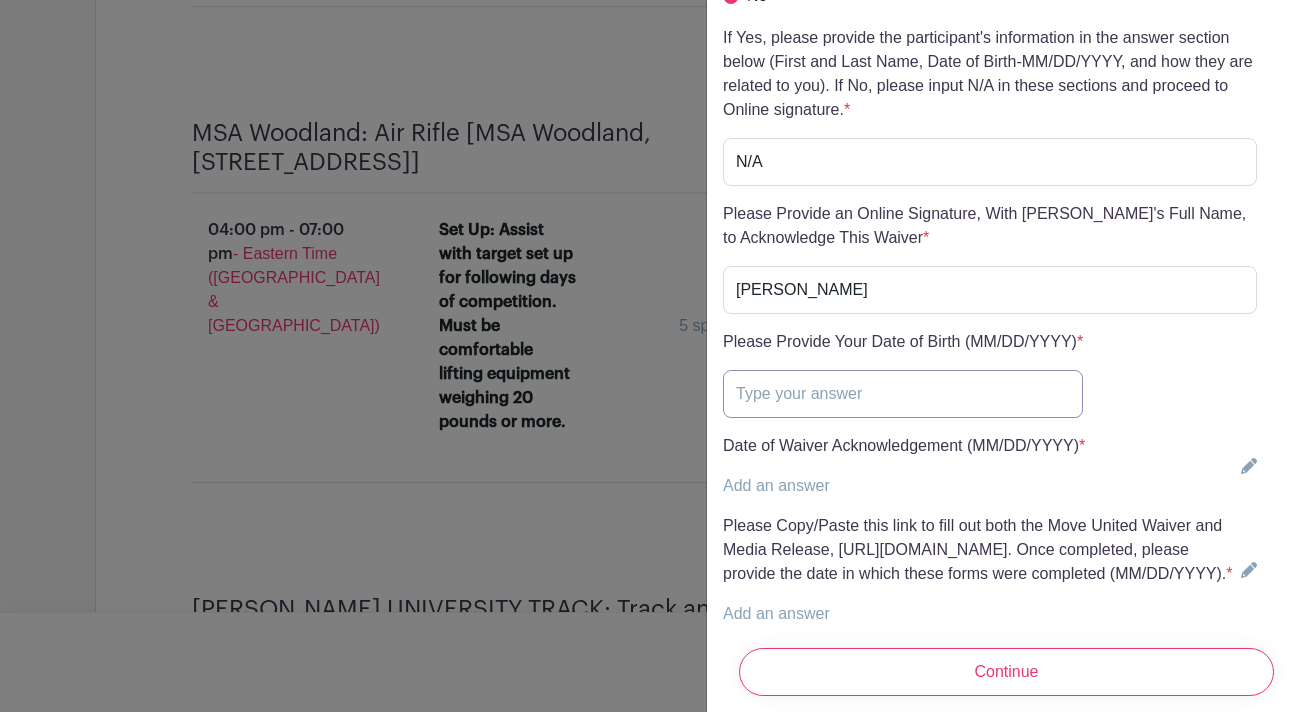 click at bounding box center (903, 394) 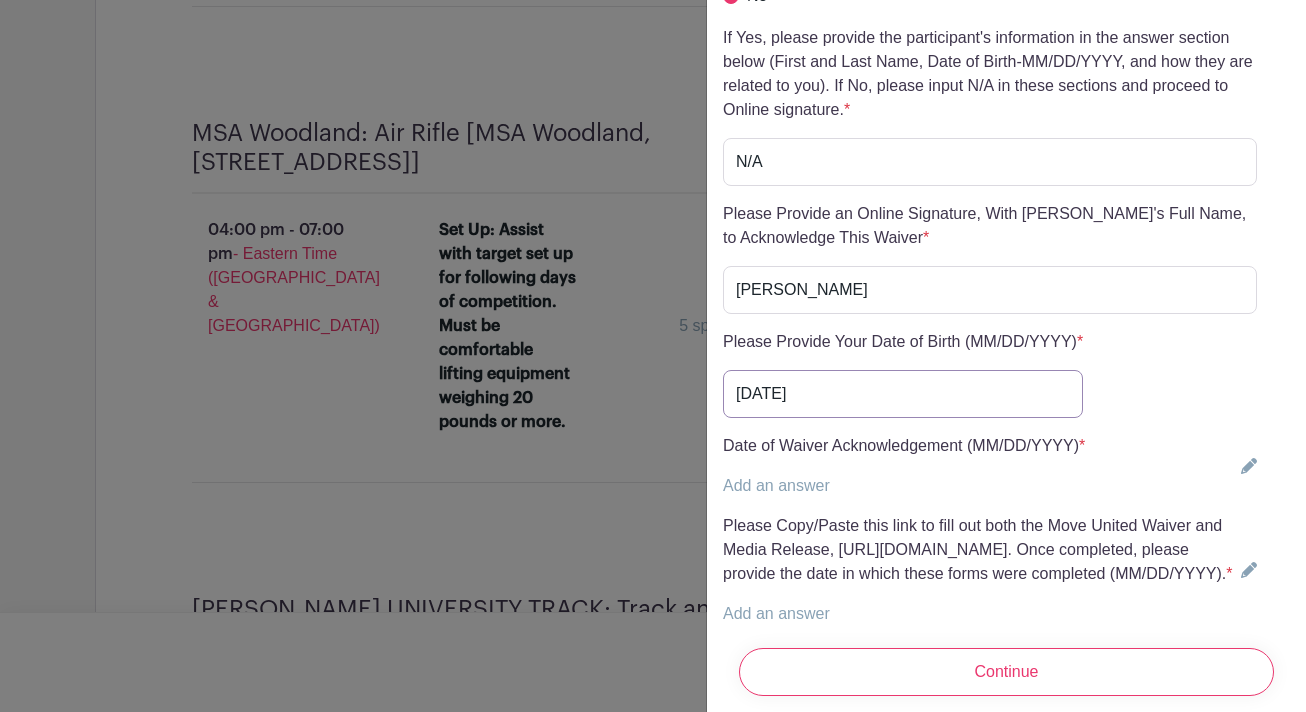 type on "[DATE]" 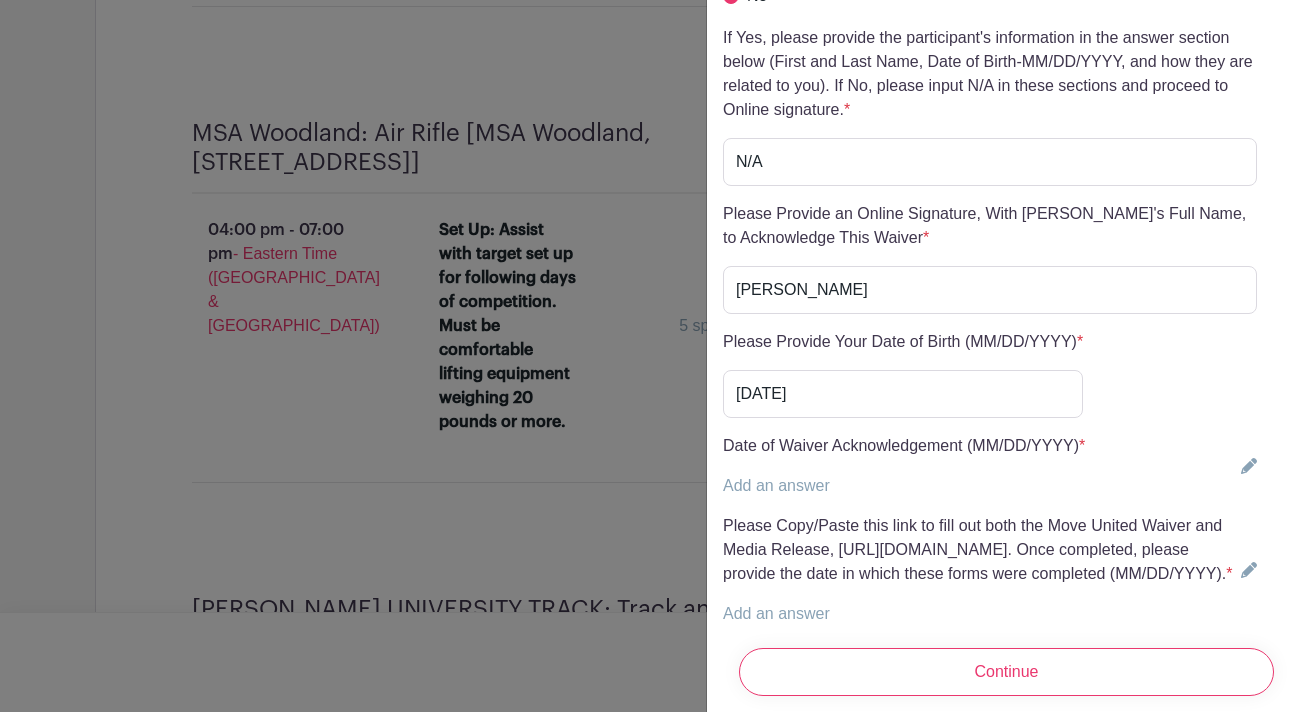click on "Add an answer" at bounding box center [776, 485] 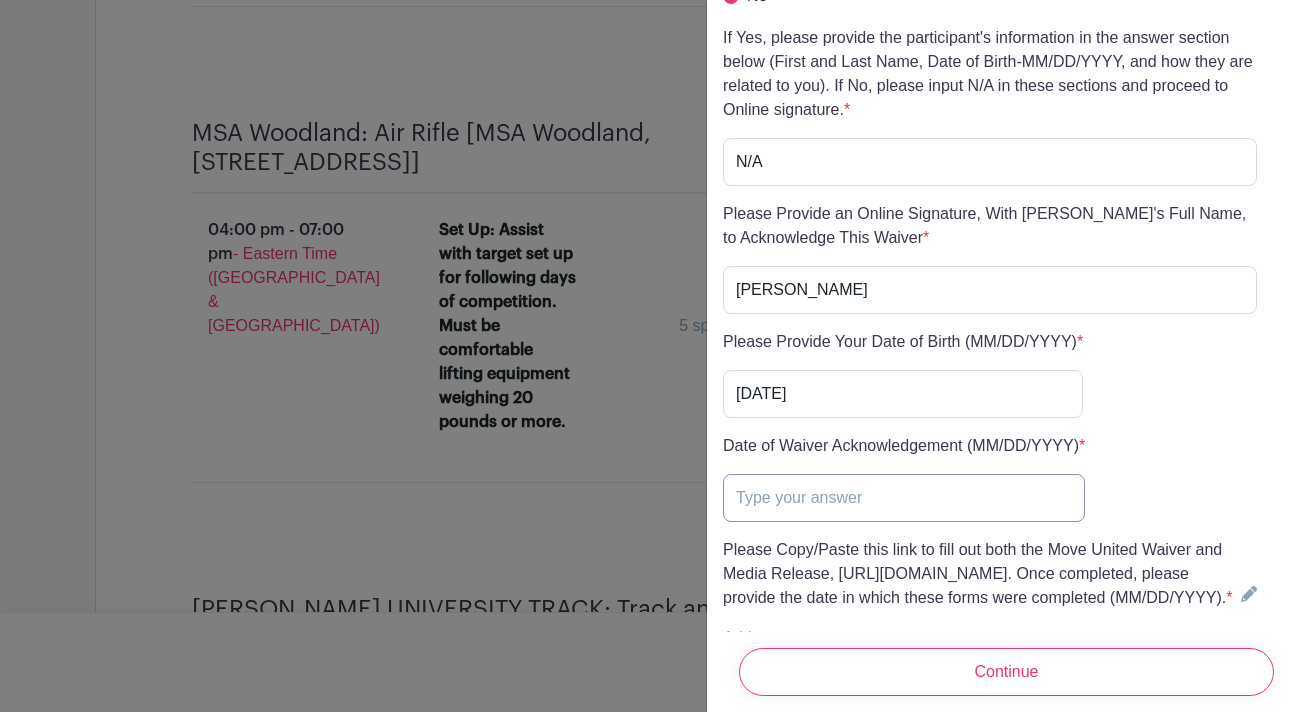 click at bounding box center (904, 498) 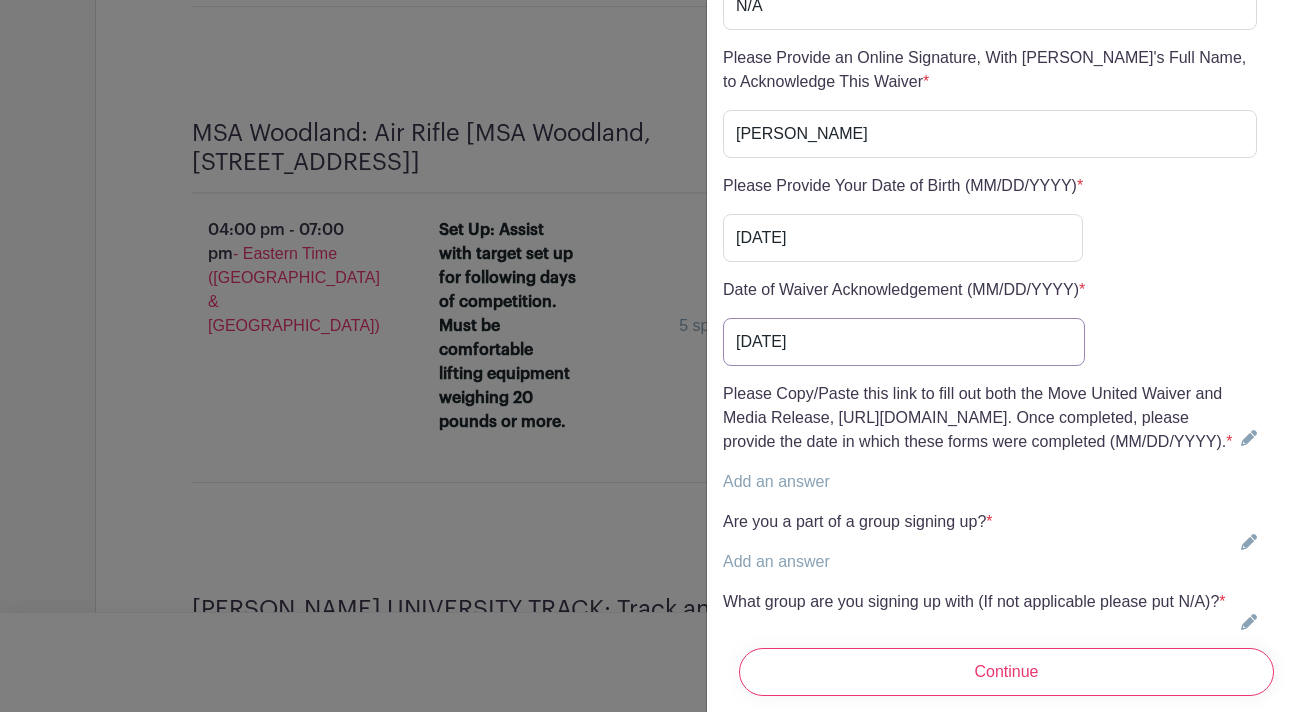 scroll, scrollTop: 5273, scrollLeft: 0, axis: vertical 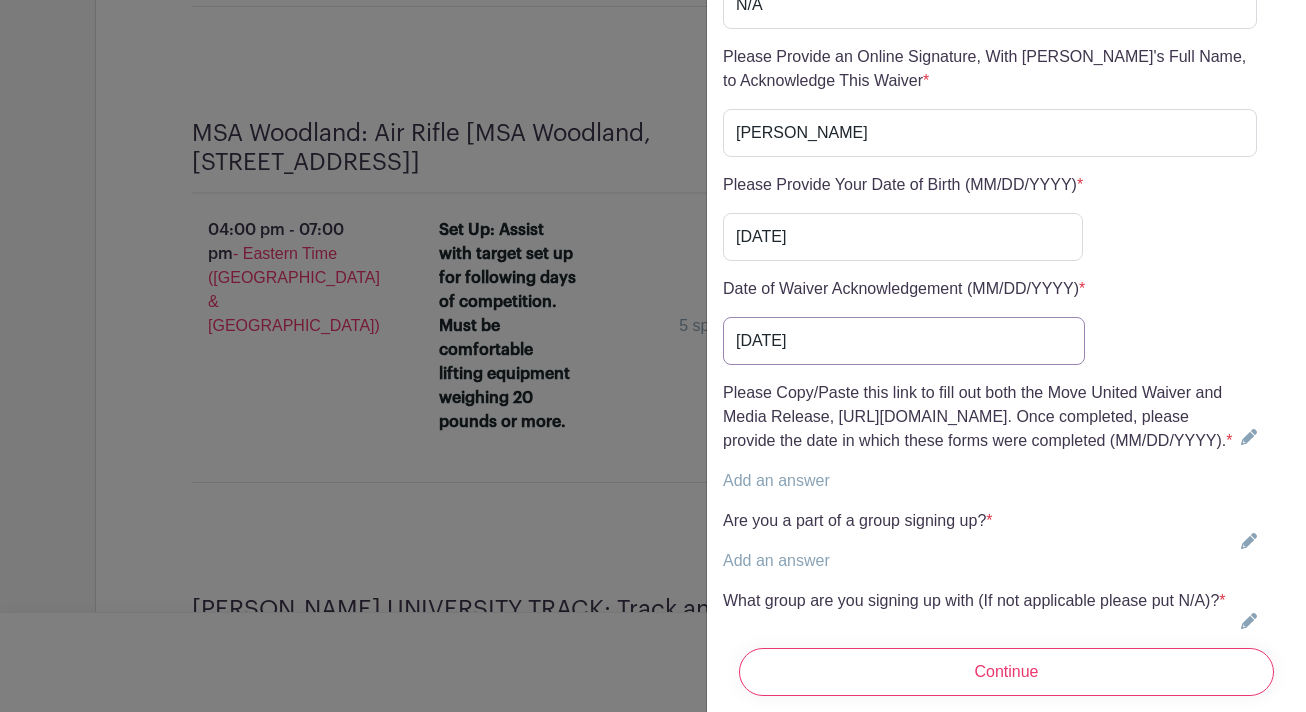 type on "[DATE]" 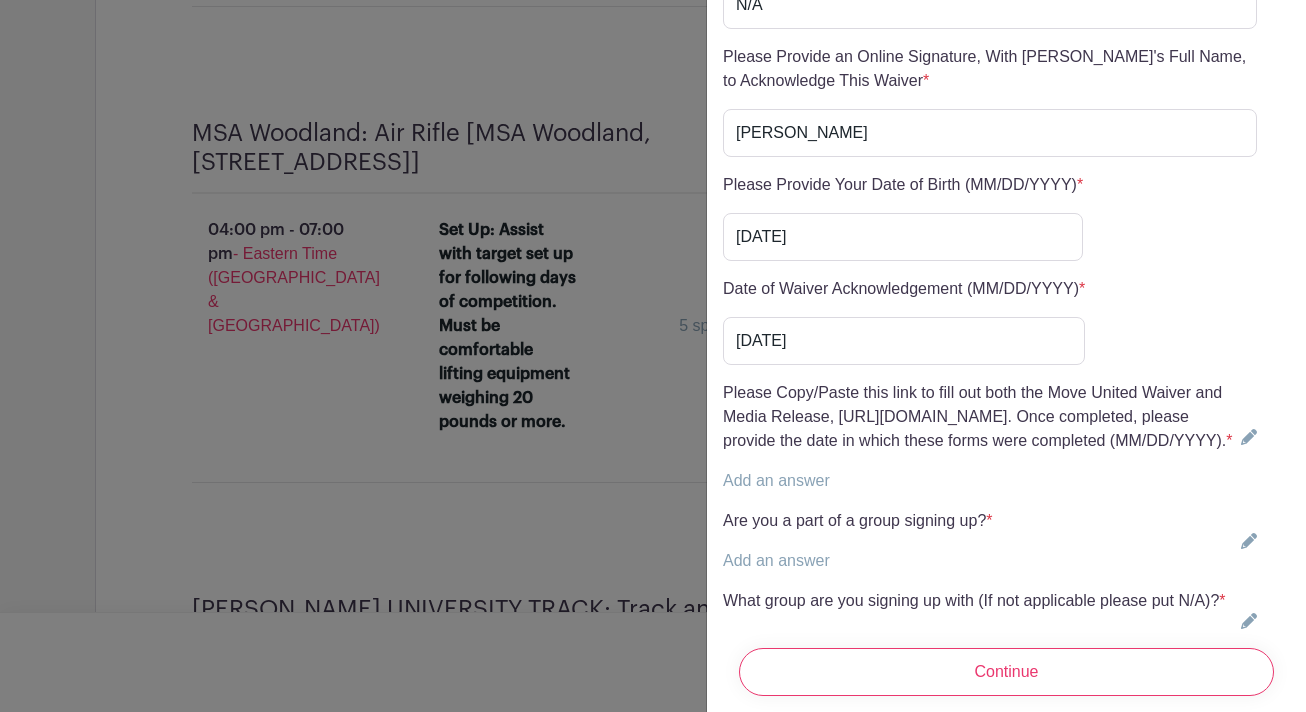 click 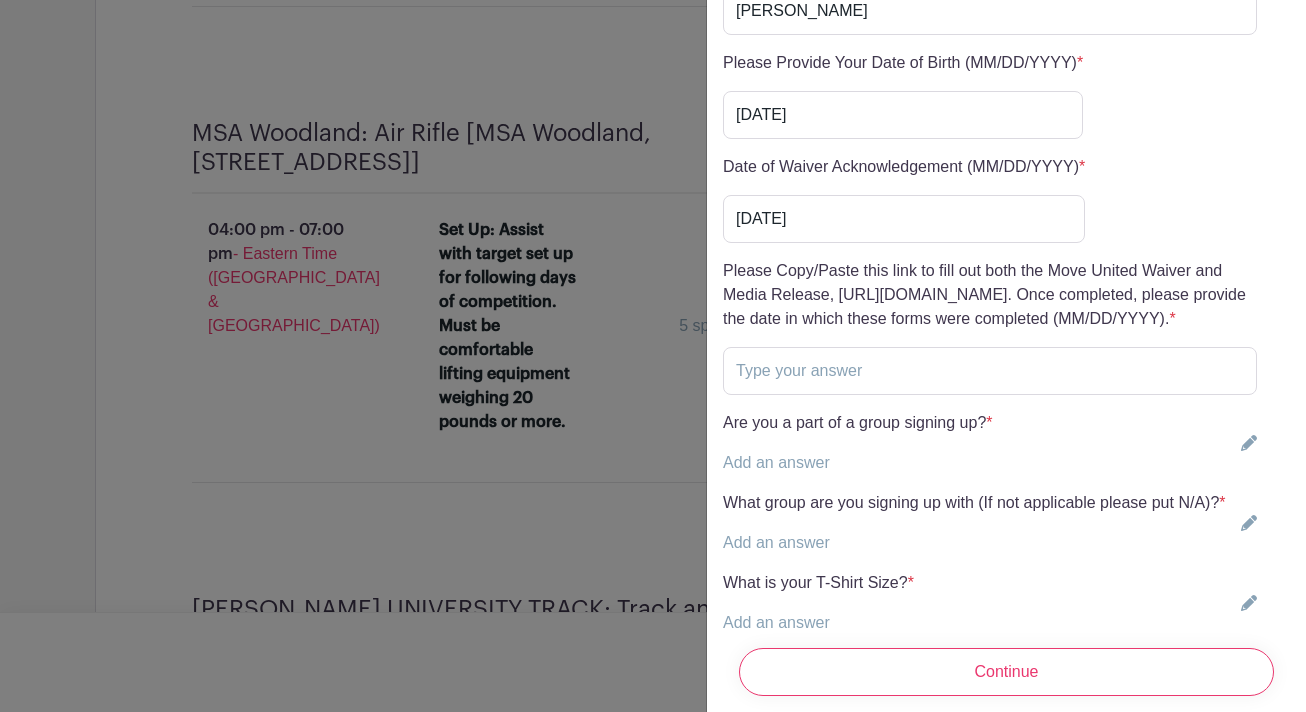 scroll, scrollTop: 5518, scrollLeft: 0, axis: vertical 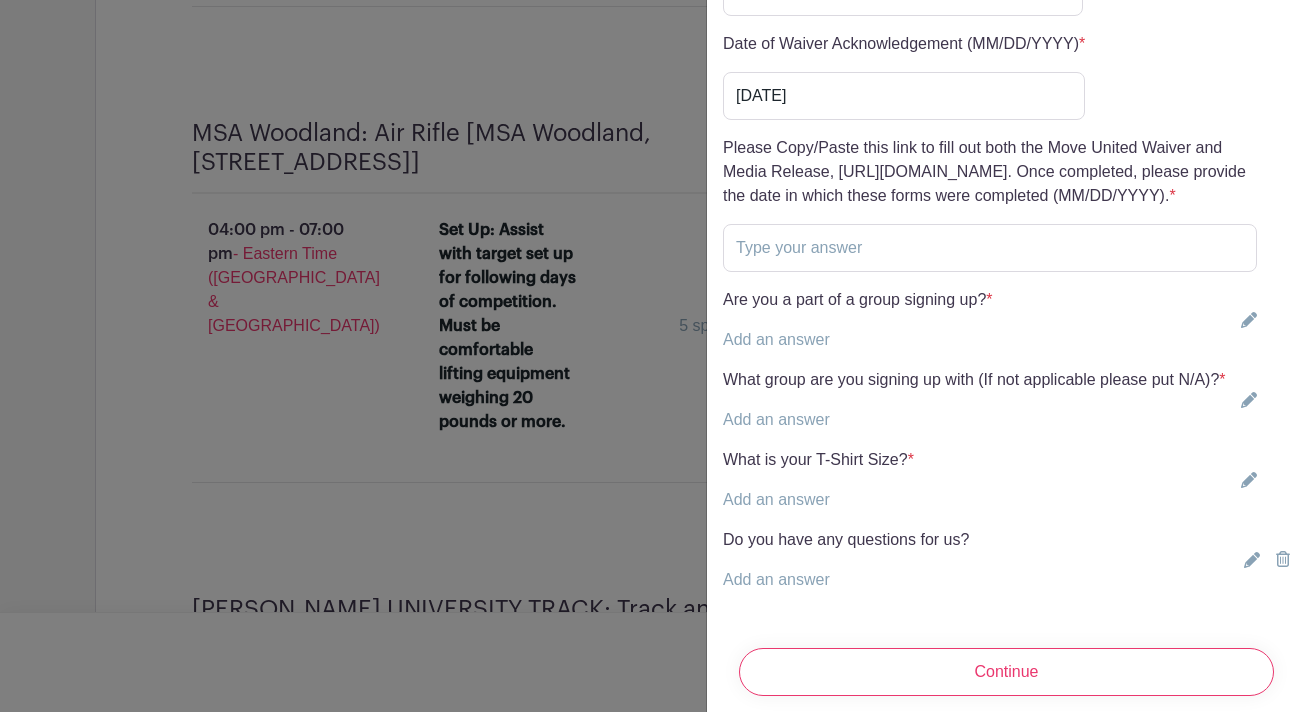 click on "Add an answer" at bounding box center (776, 339) 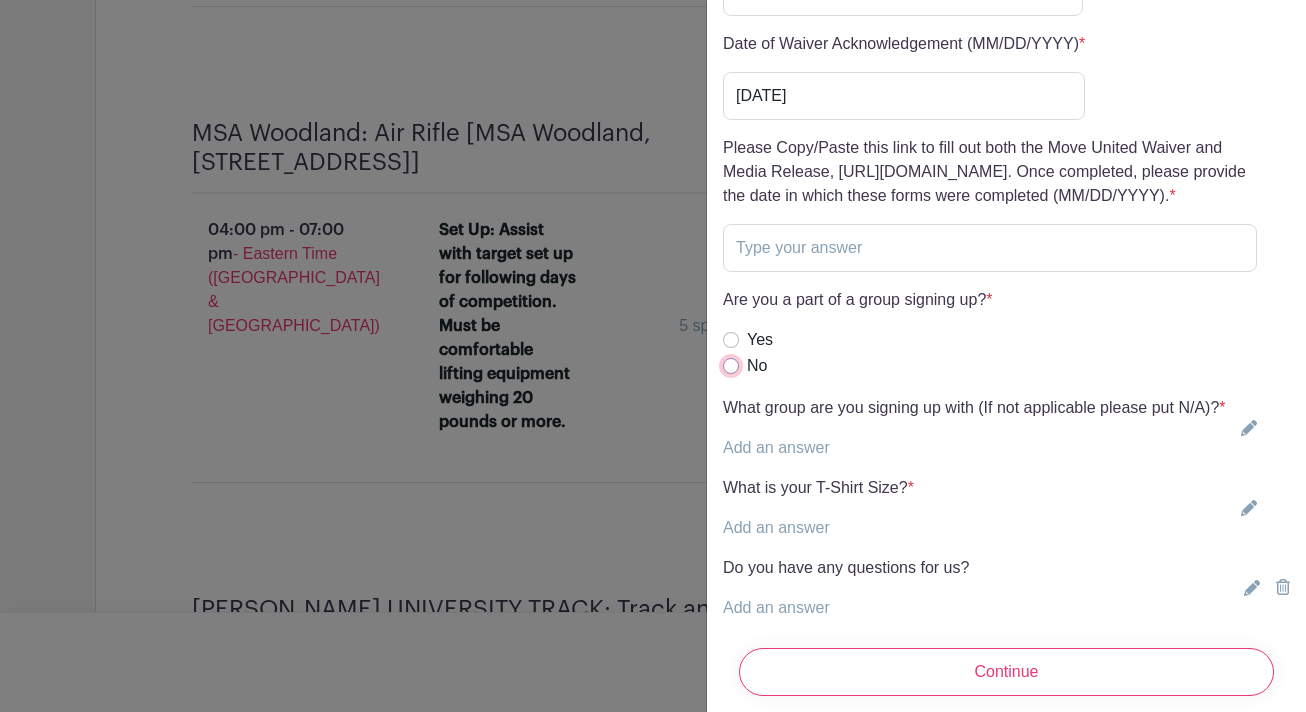 click on "No" at bounding box center (731, 366) 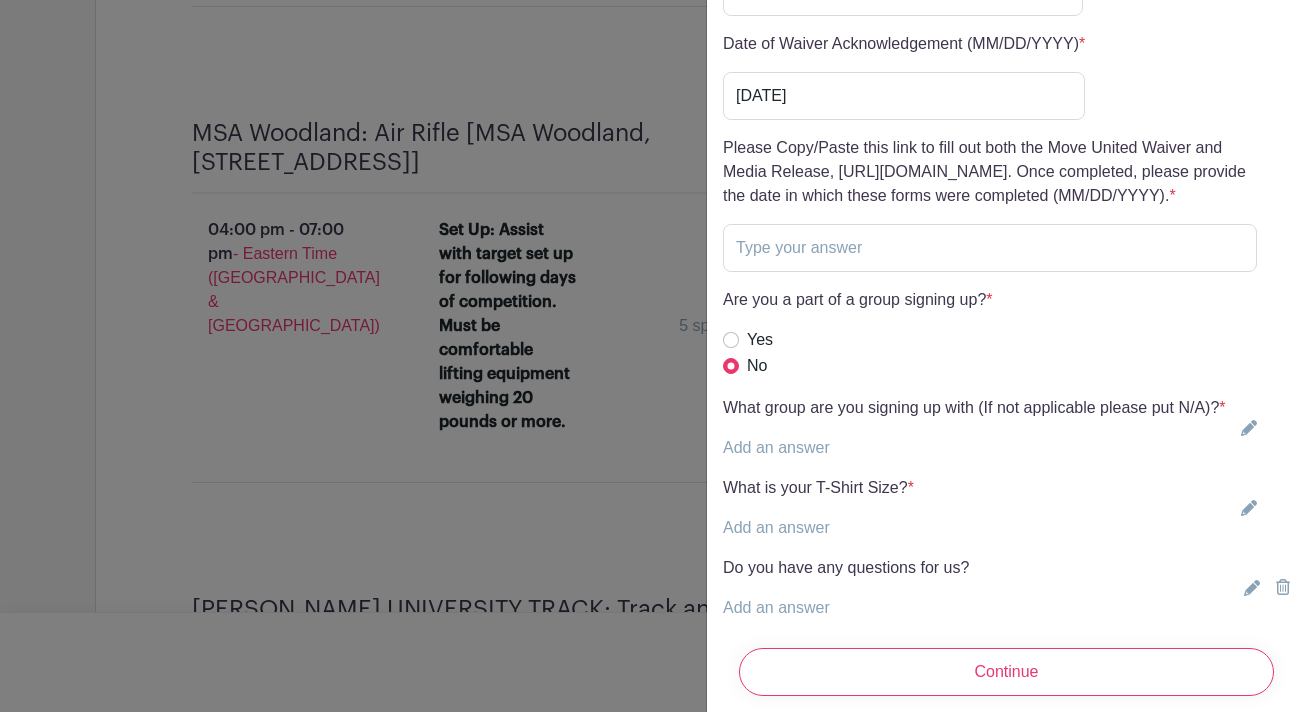 click on "Add an answer" at bounding box center [974, 448] 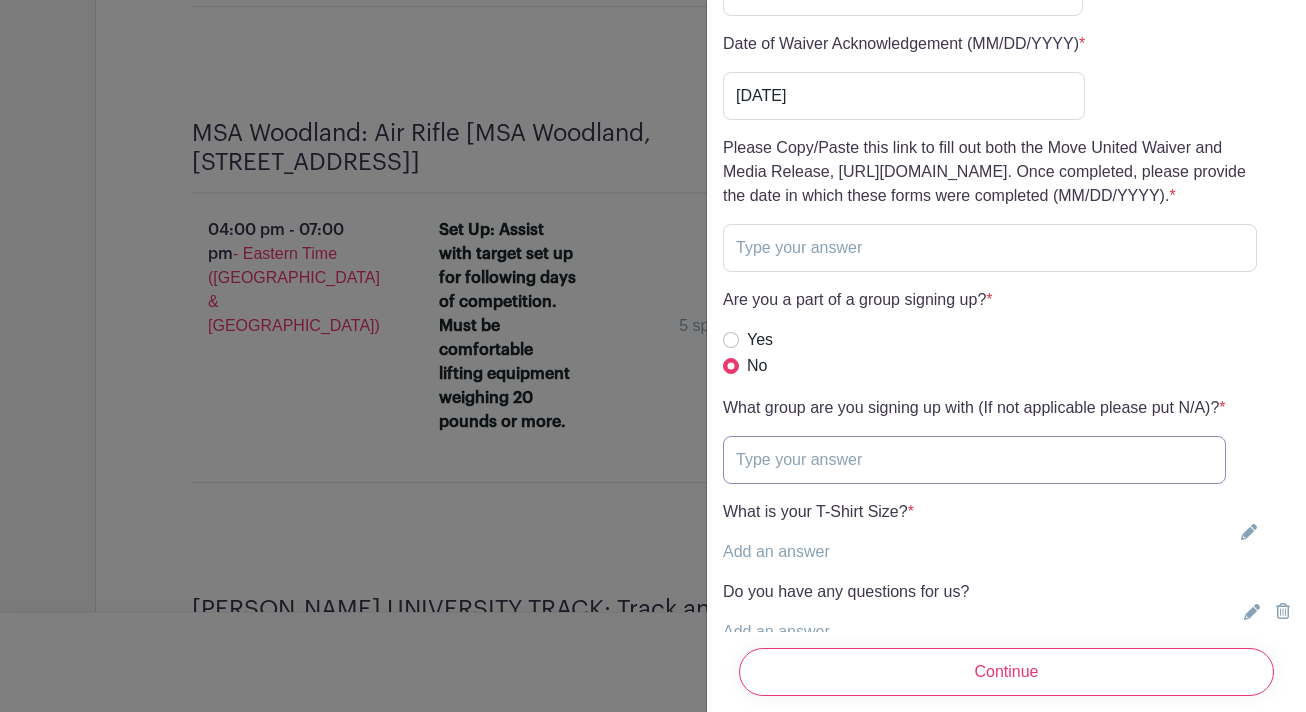 click at bounding box center [974, 460] 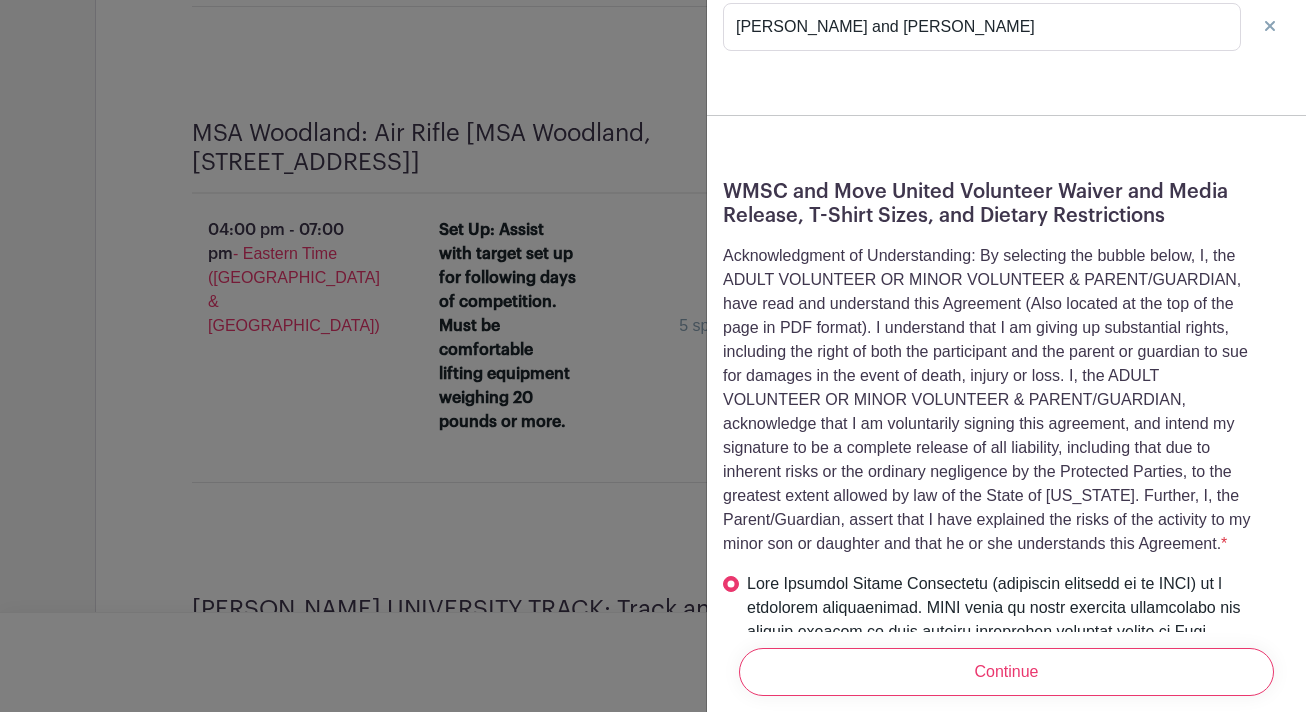 scroll, scrollTop: 0, scrollLeft: 0, axis: both 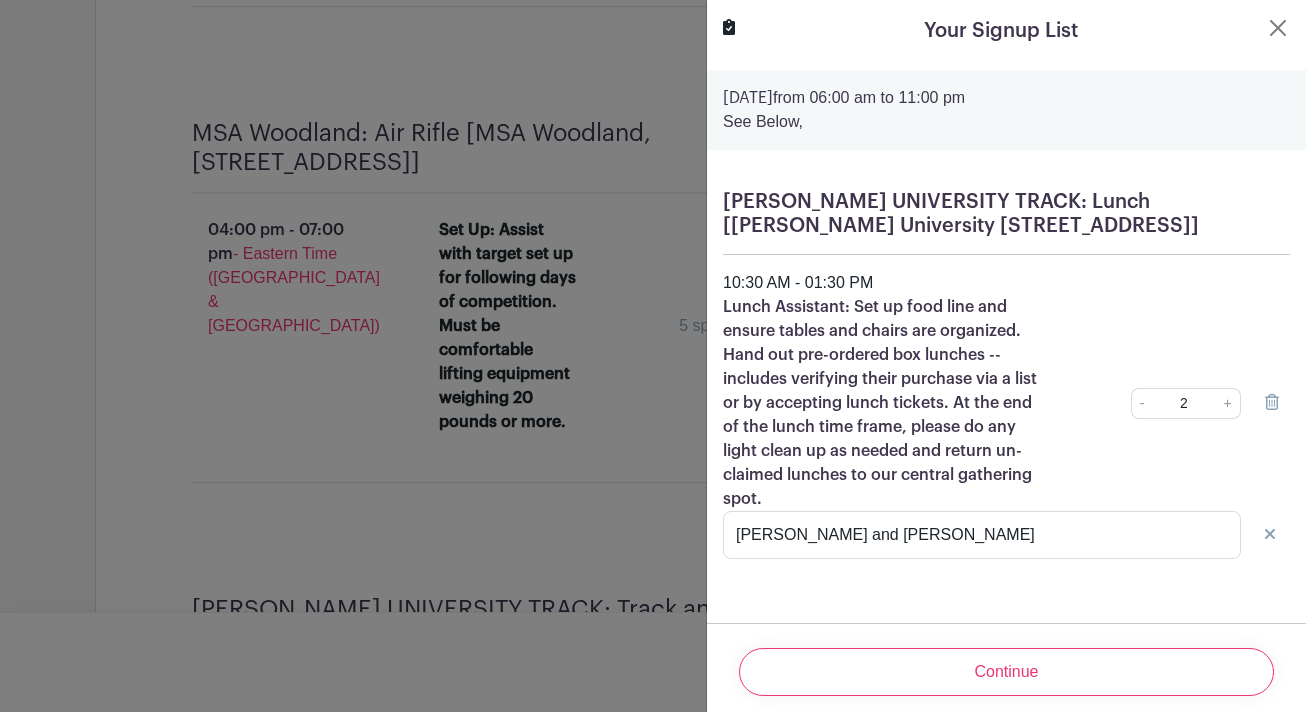 type on "N/A" 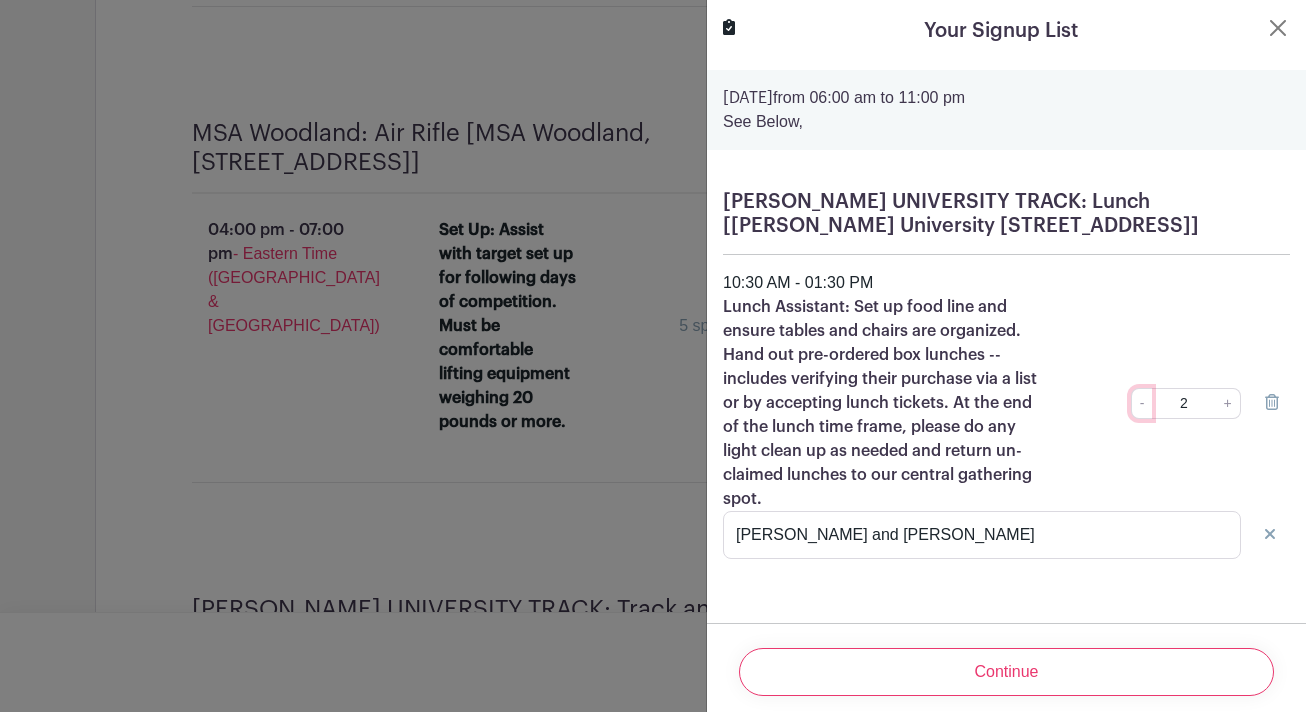 click on "-" at bounding box center [1142, 403] 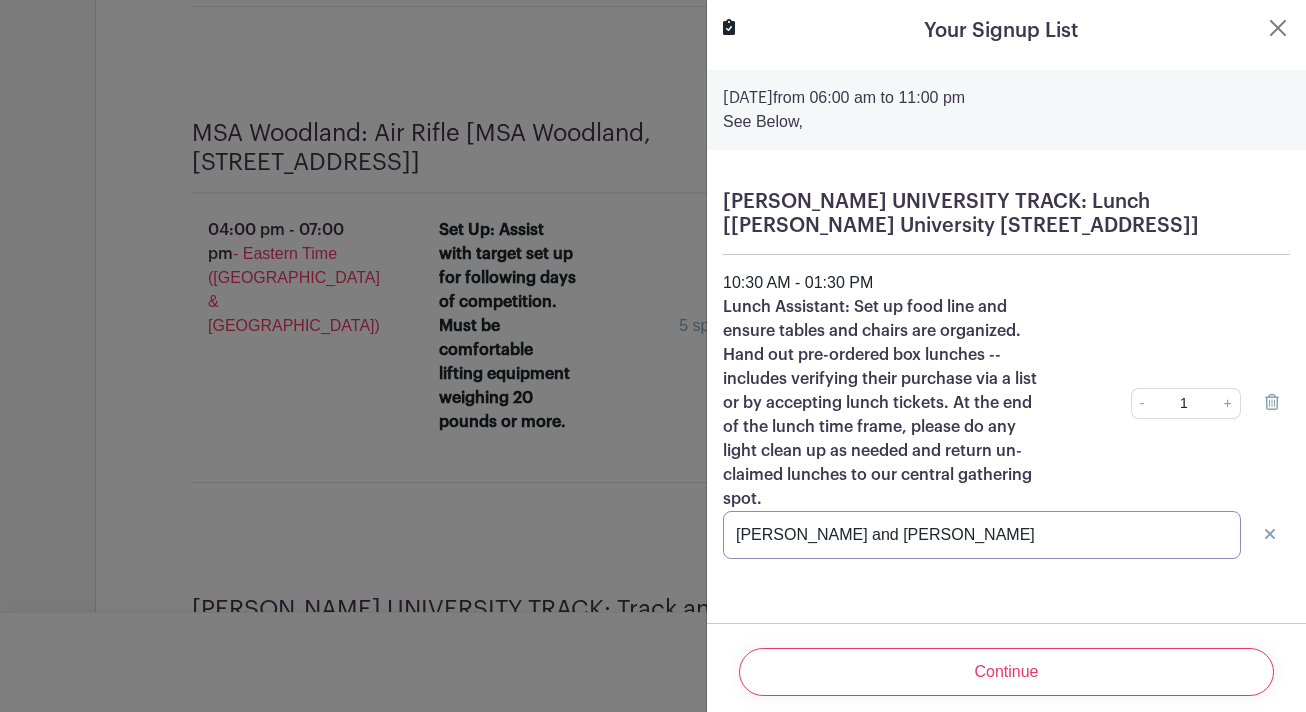 drag, startPoint x: 987, startPoint y: 540, endPoint x: 721, endPoint y: 535, distance: 266.047 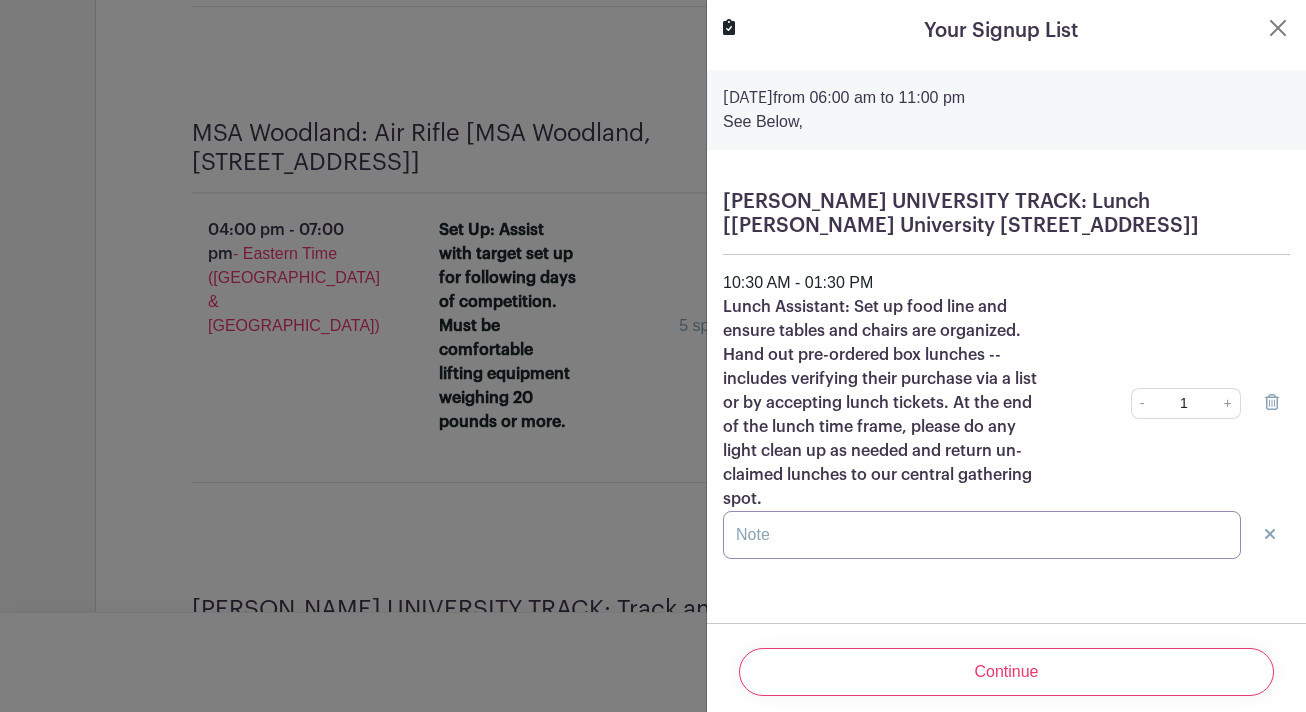 type 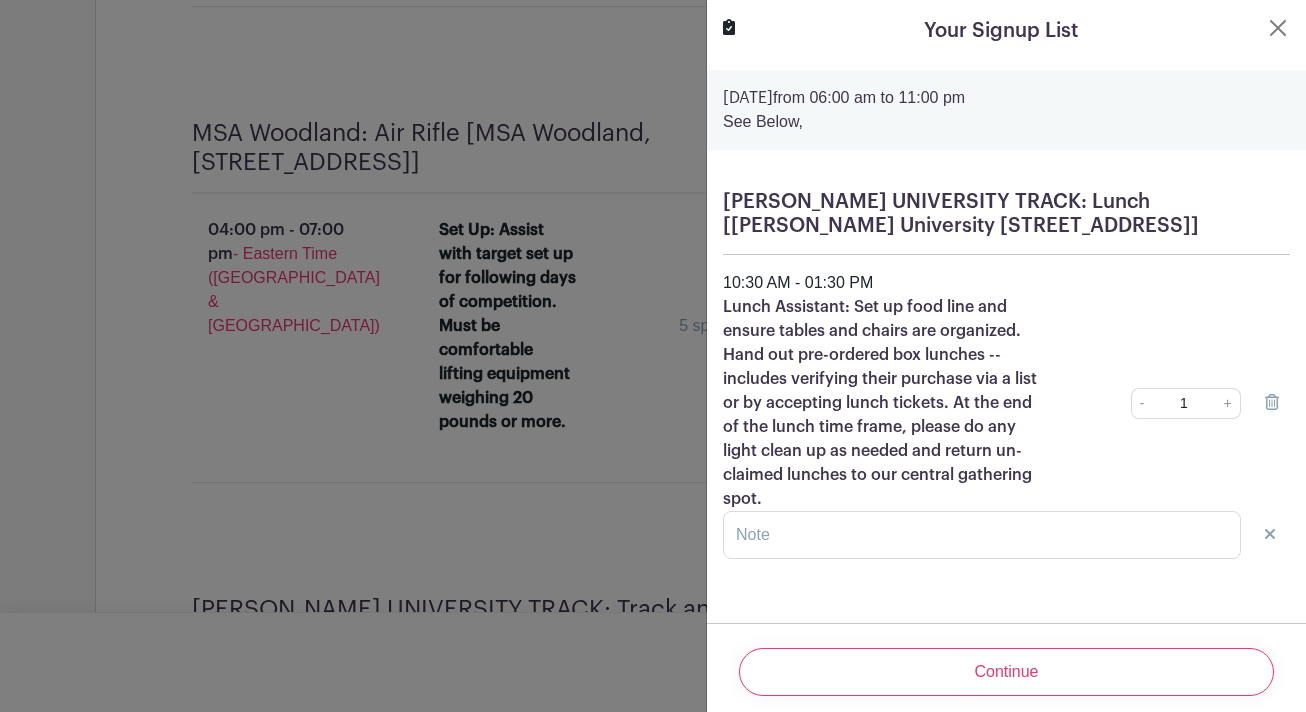 click 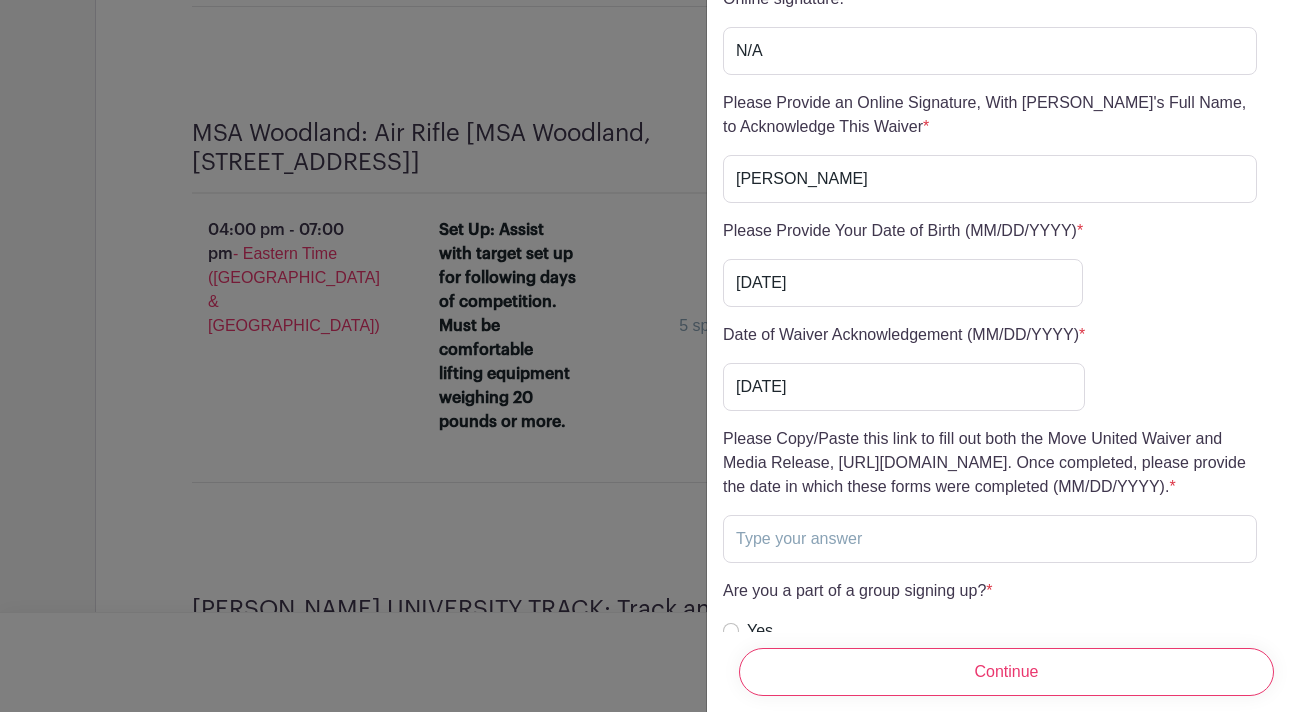 scroll, scrollTop: 5266, scrollLeft: 0, axis: vertical 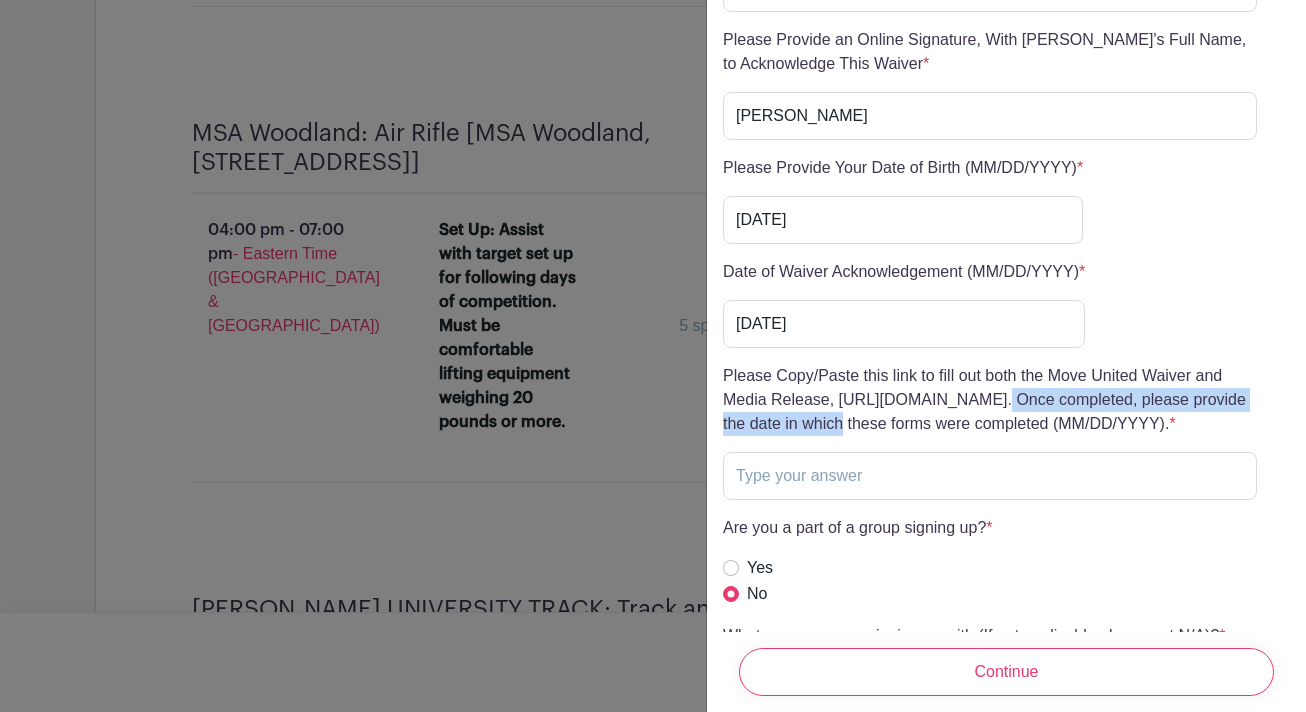drag, startPoint x: 1216, startPoint y: 330, endPoint x: 840, endPoint y: 326, distance: 376.02127 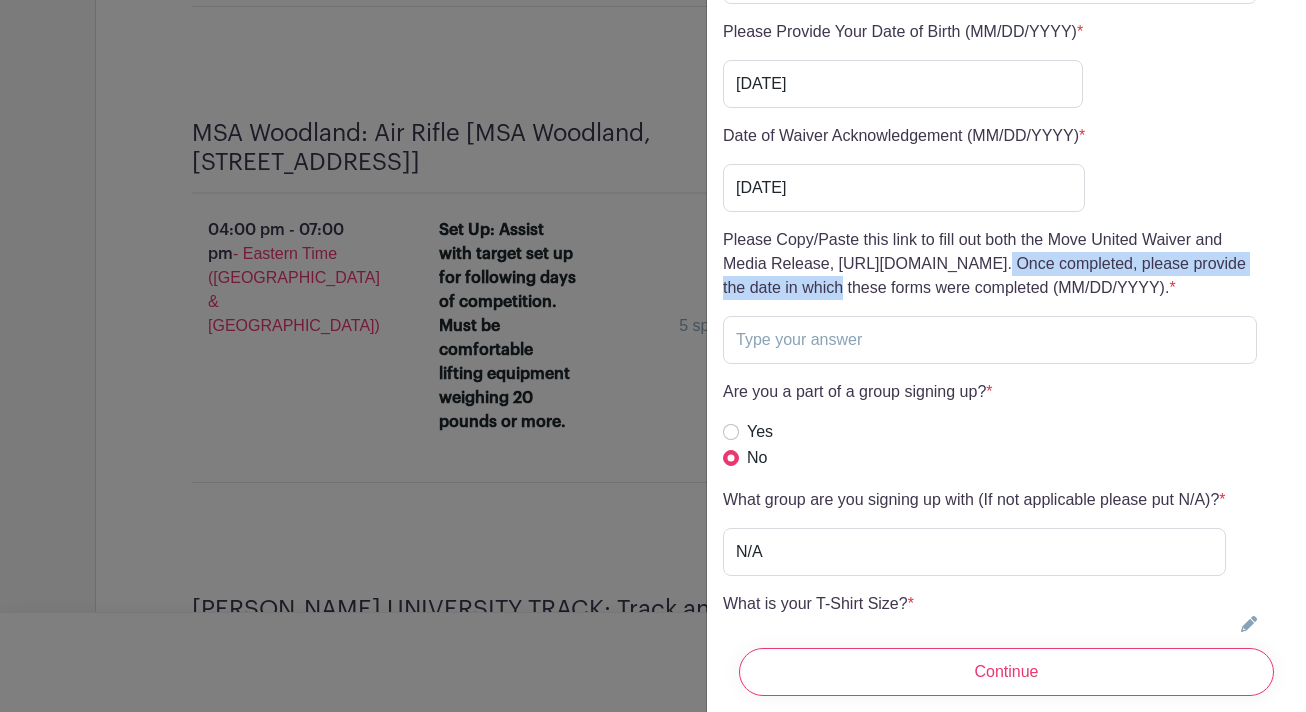 scroll, scrollTop: 5407, scrollLeft: 0, axis: vertical 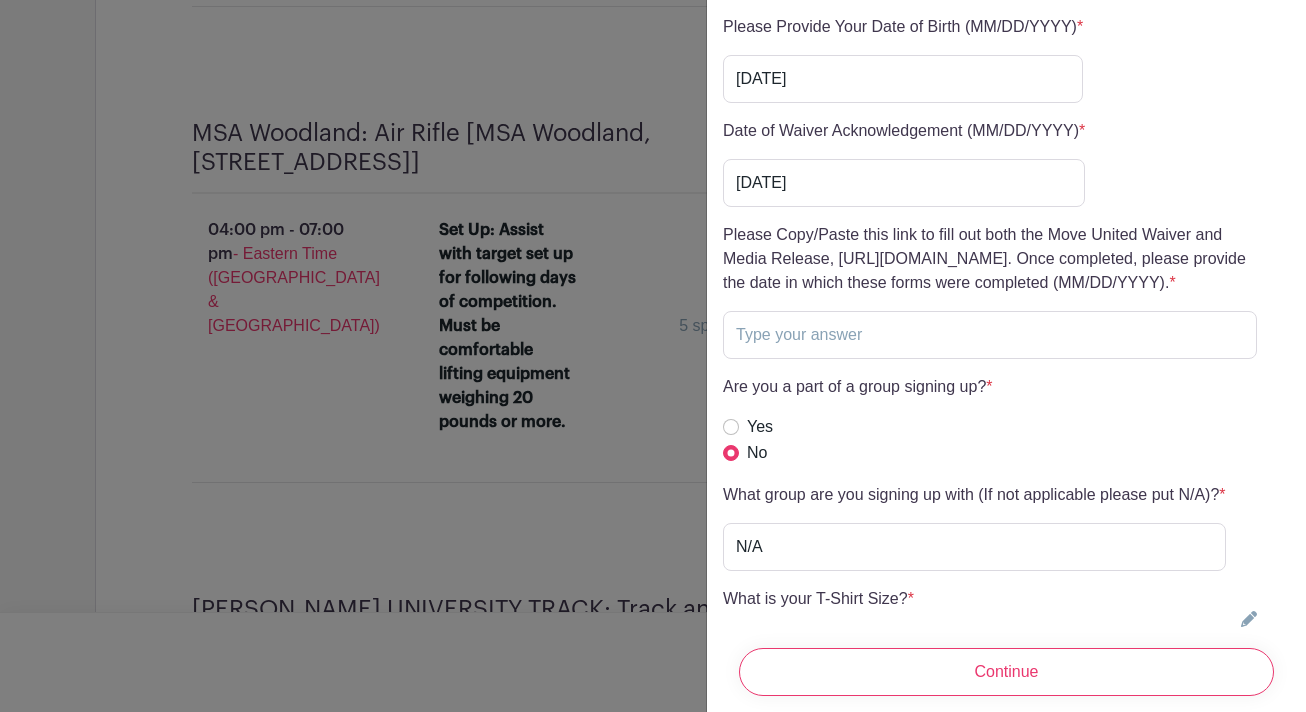 click on "Please Copy/Paste this link to fill out both the Move United Waiver and Media Release, [URL][DOMAIN_NAME]. Once completed, please provide the date in which these forms were completed (MM/DD/YYYY).
*" at bounding box center (990, 259) 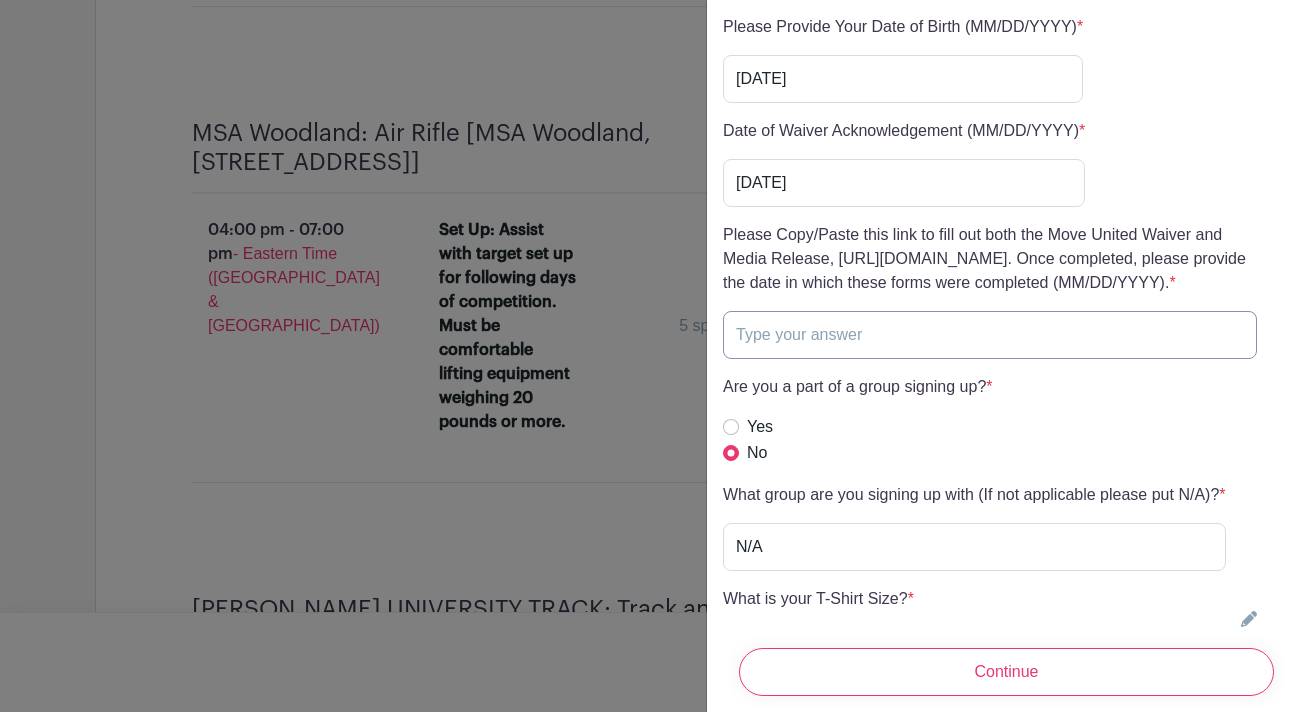 click at bounding box center (990, 335) 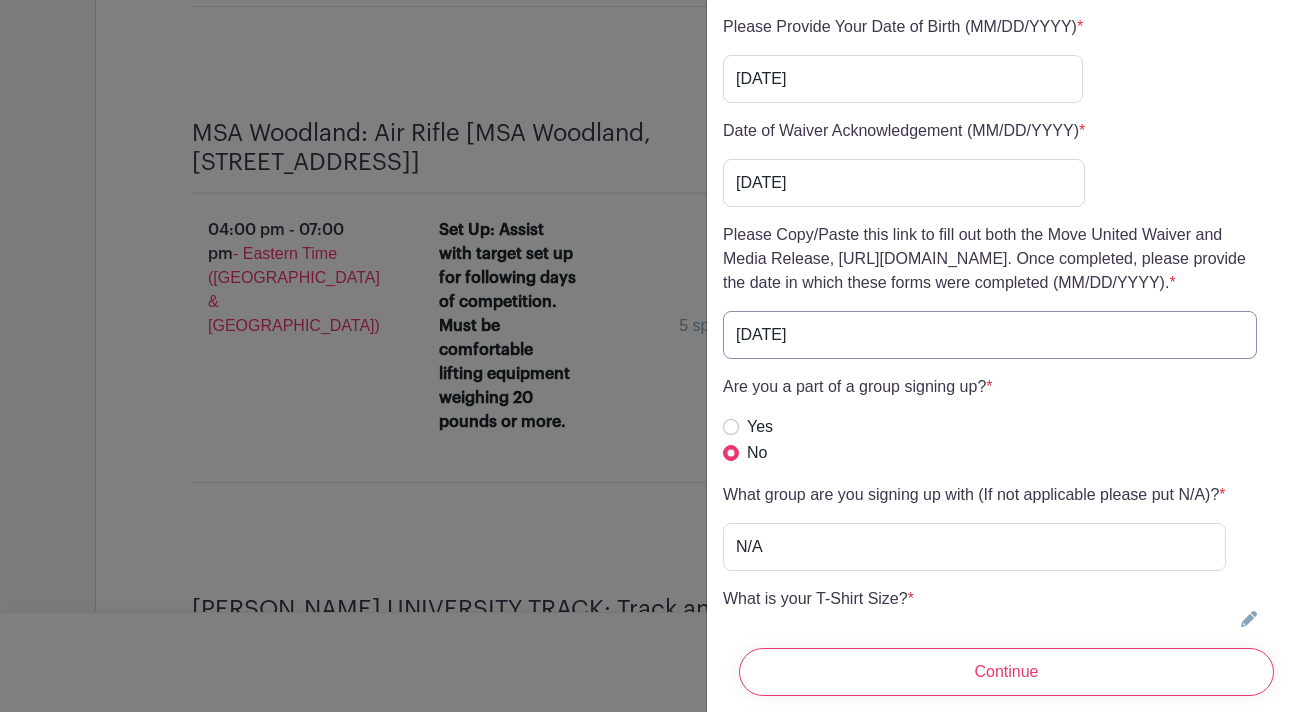 scroll, scrollTop: 5522, scrollLeft: 0, axis: vertical 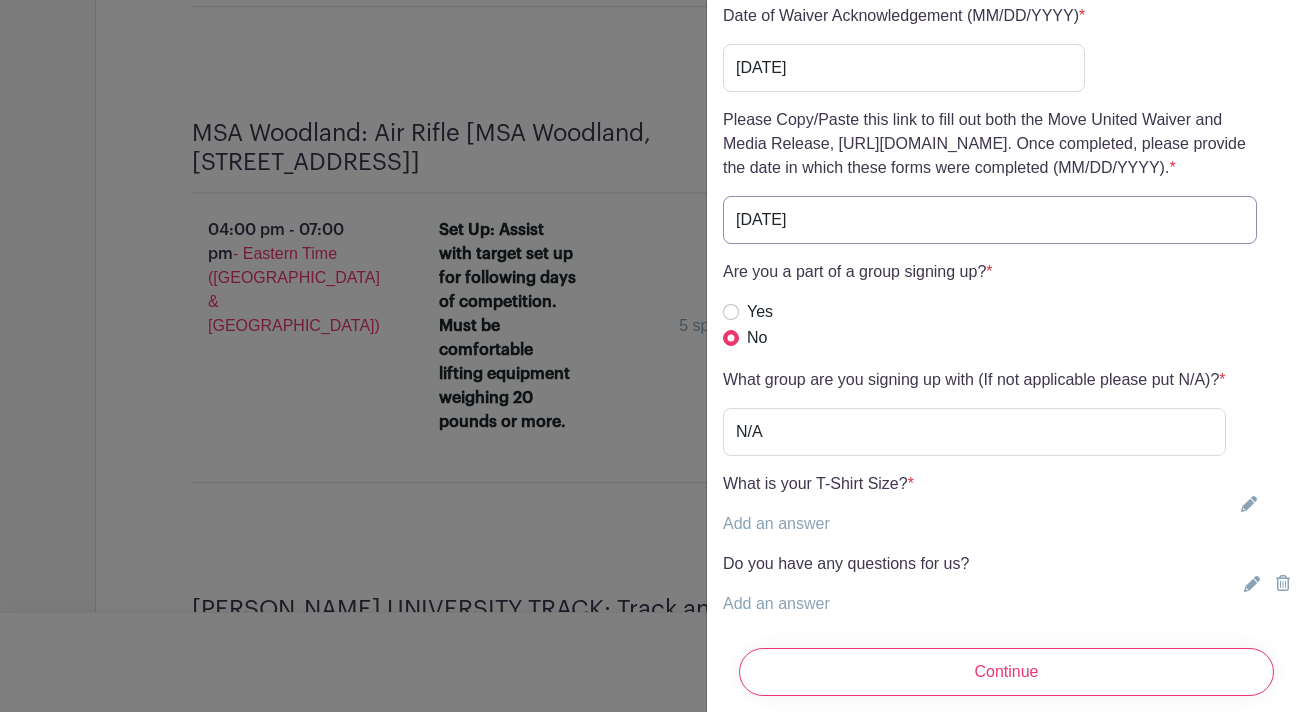 type on "[DATE]" 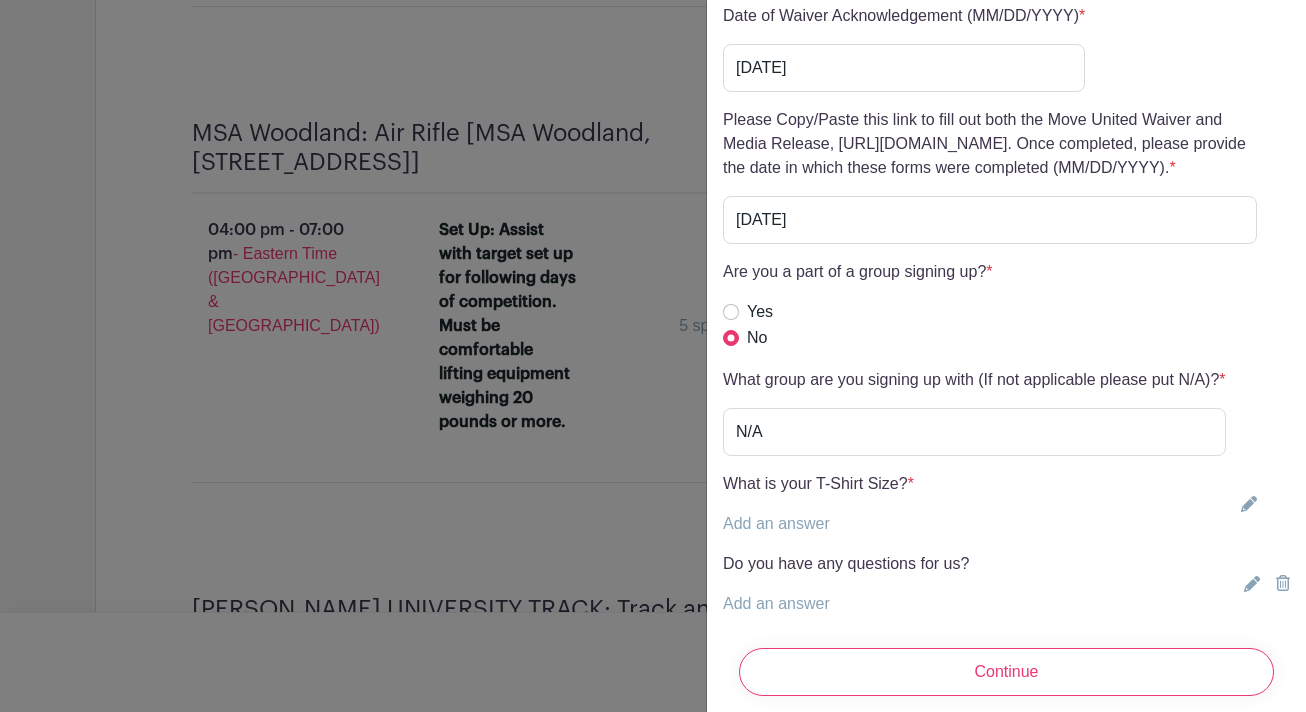 click on "Add an answer" at bounding box center [776, 523] 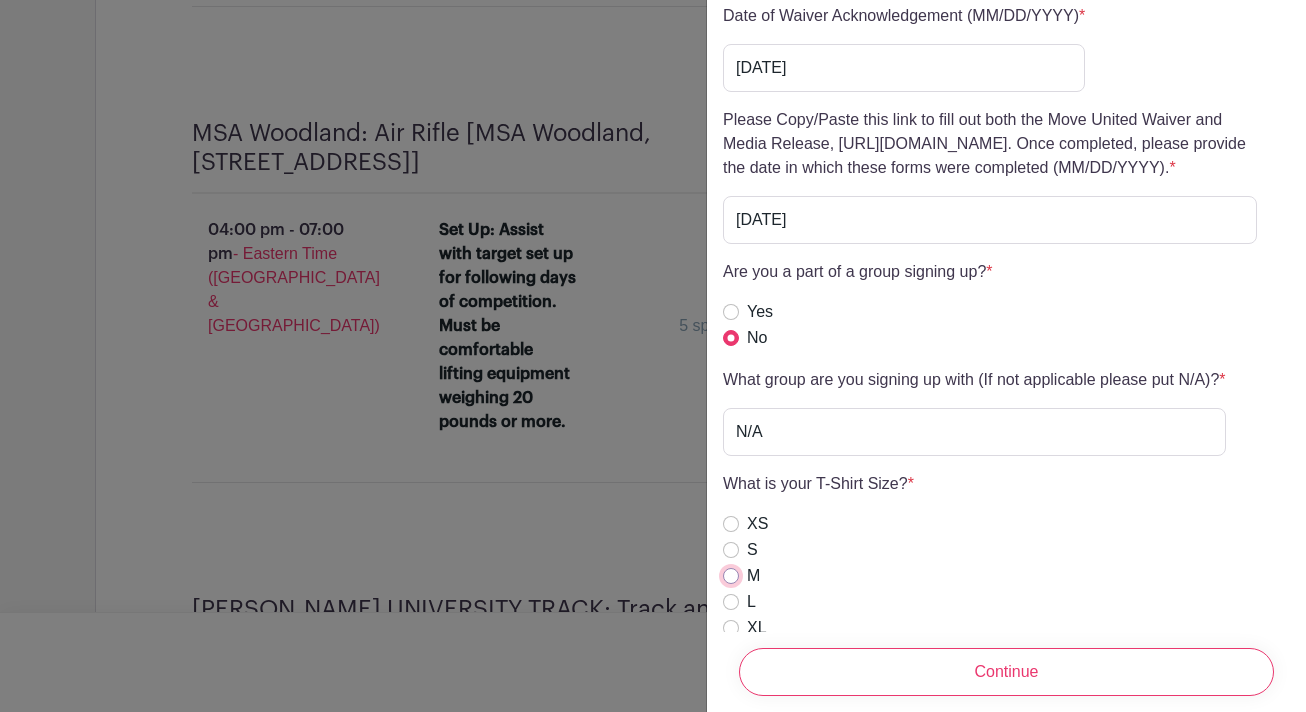 click on "M" at bounding box center (731, 576) 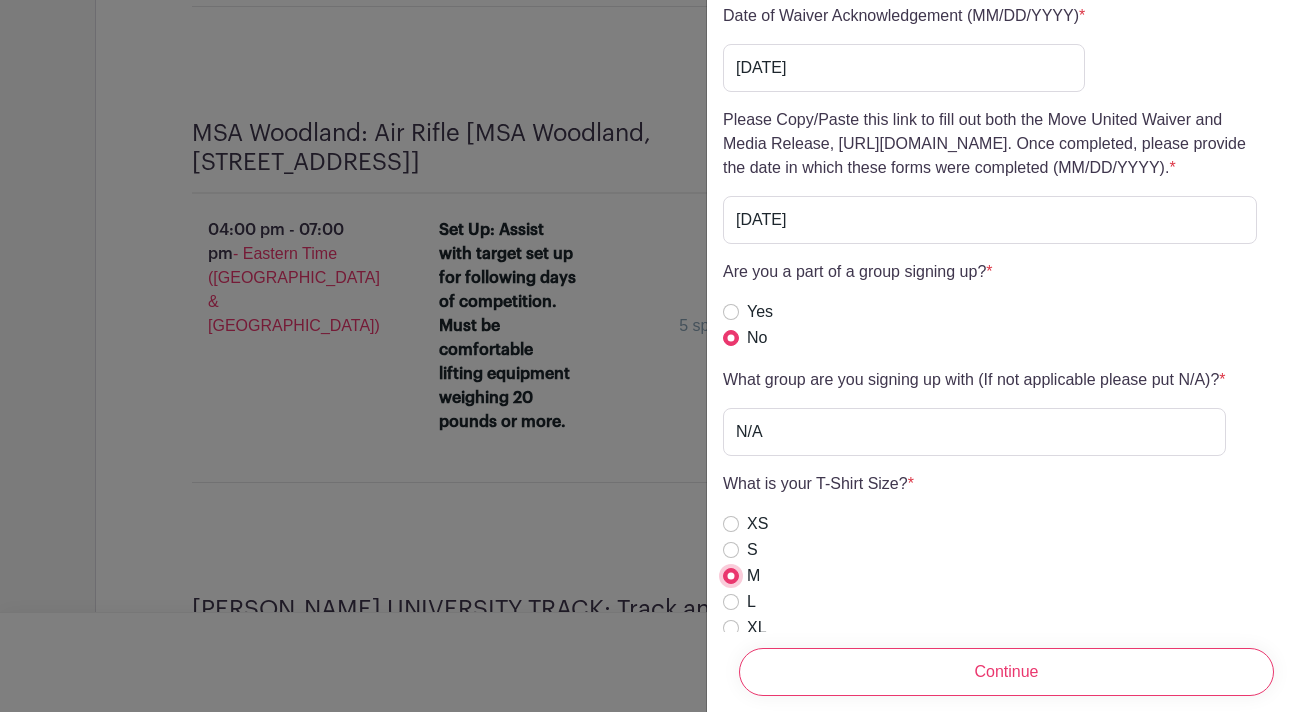 scroll, scrollTop: 5680, scrollLeft: 0, axis: vertical 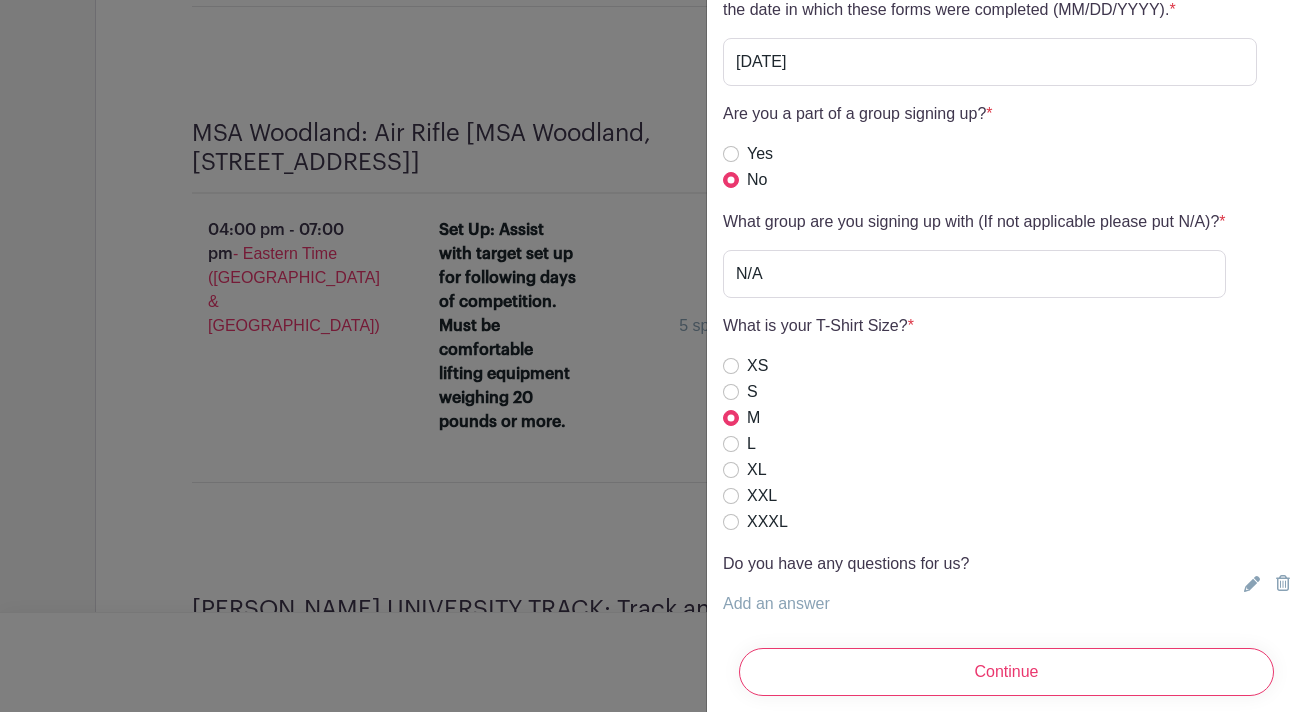 click 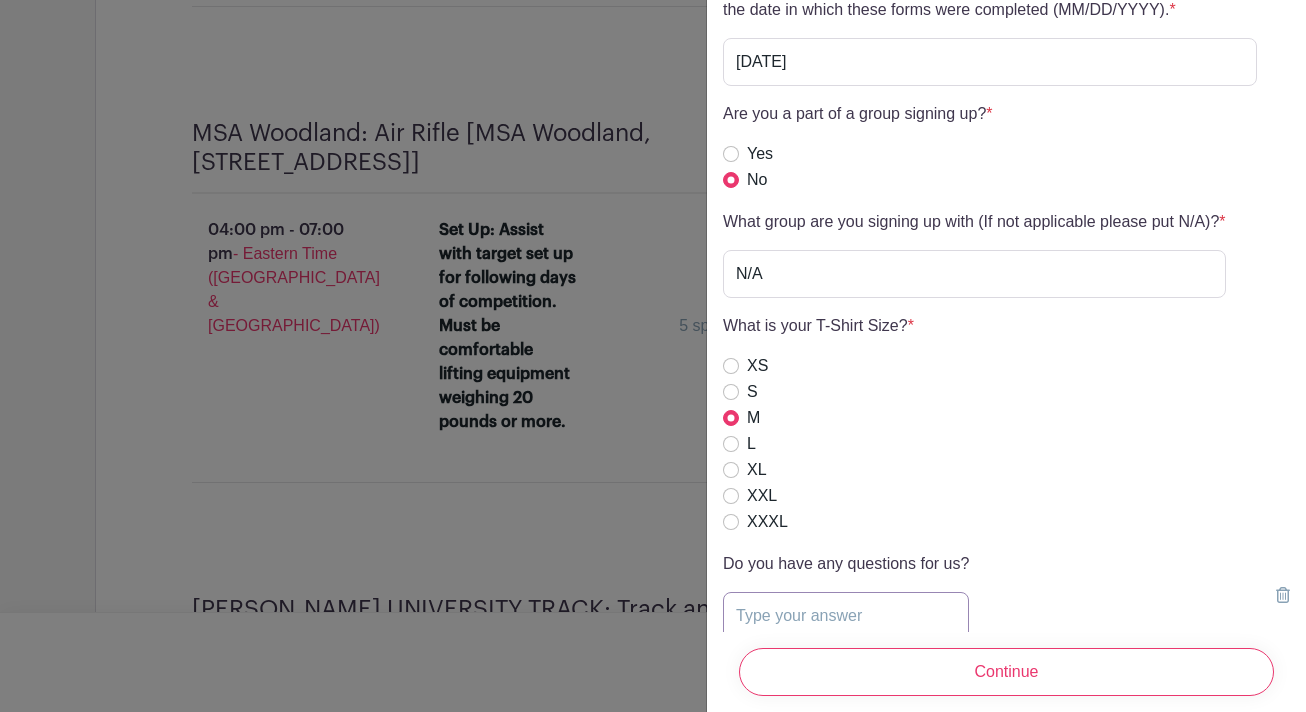click at bounding box center [846, 616] 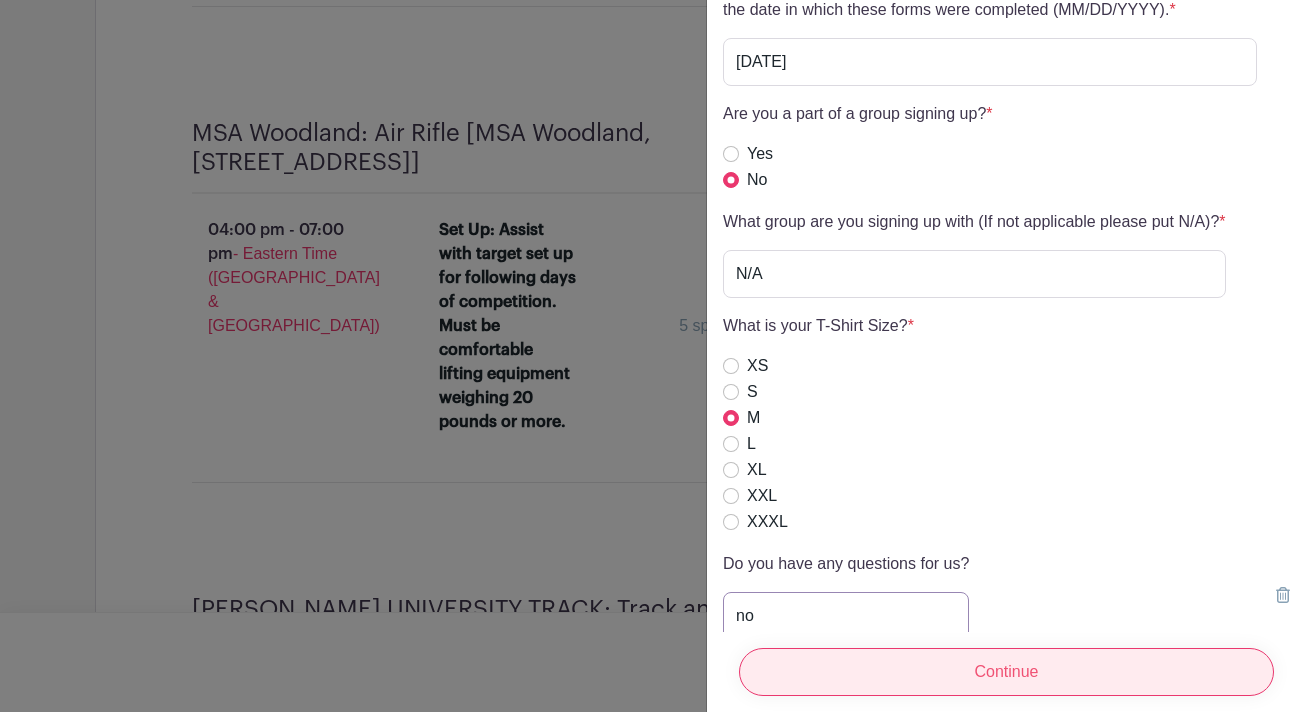 type on "no" 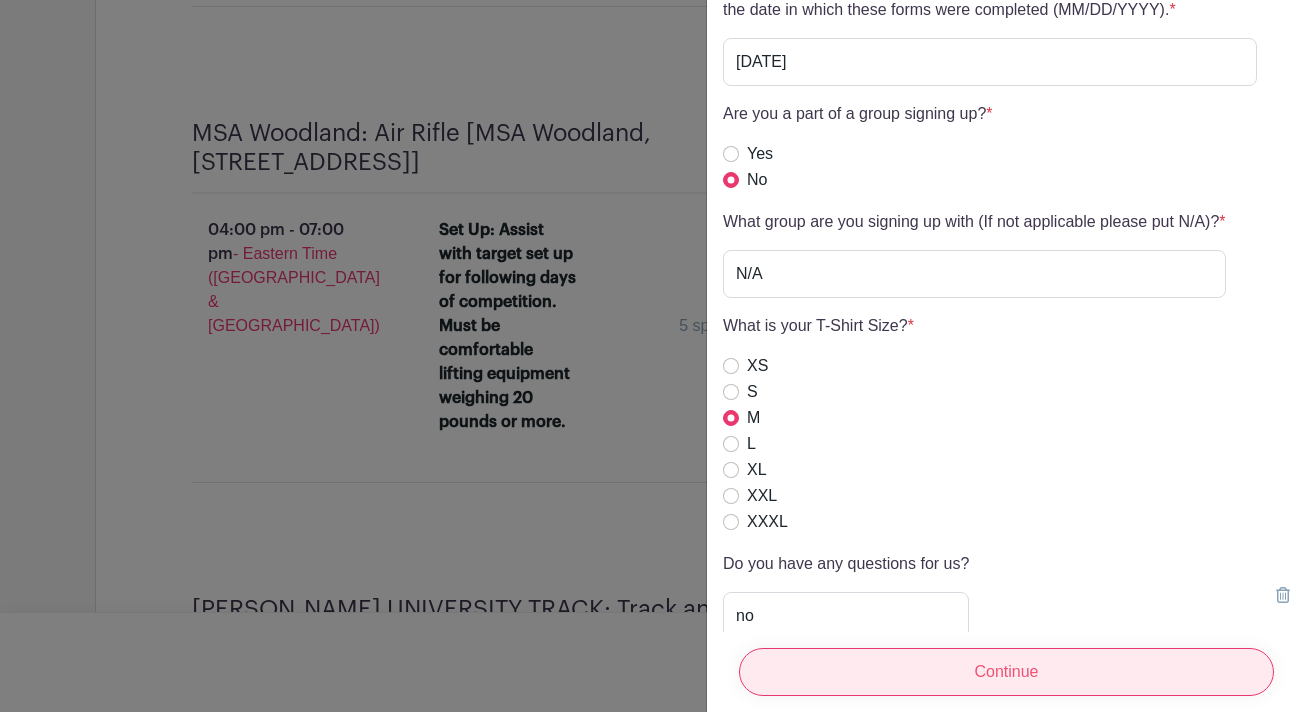 click on "Continue" at bounding box center (1006, 672) 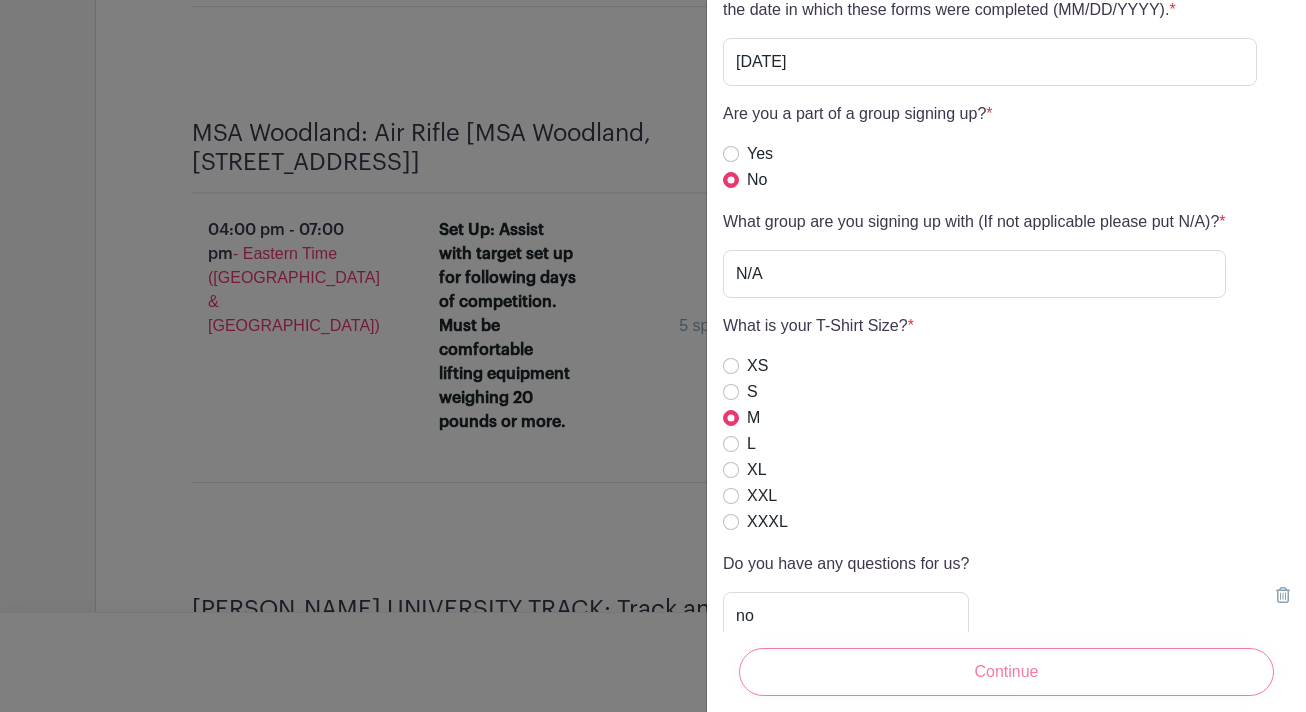 scroll, scrollTop: 12, scrollLeft: 0, axis: vertical 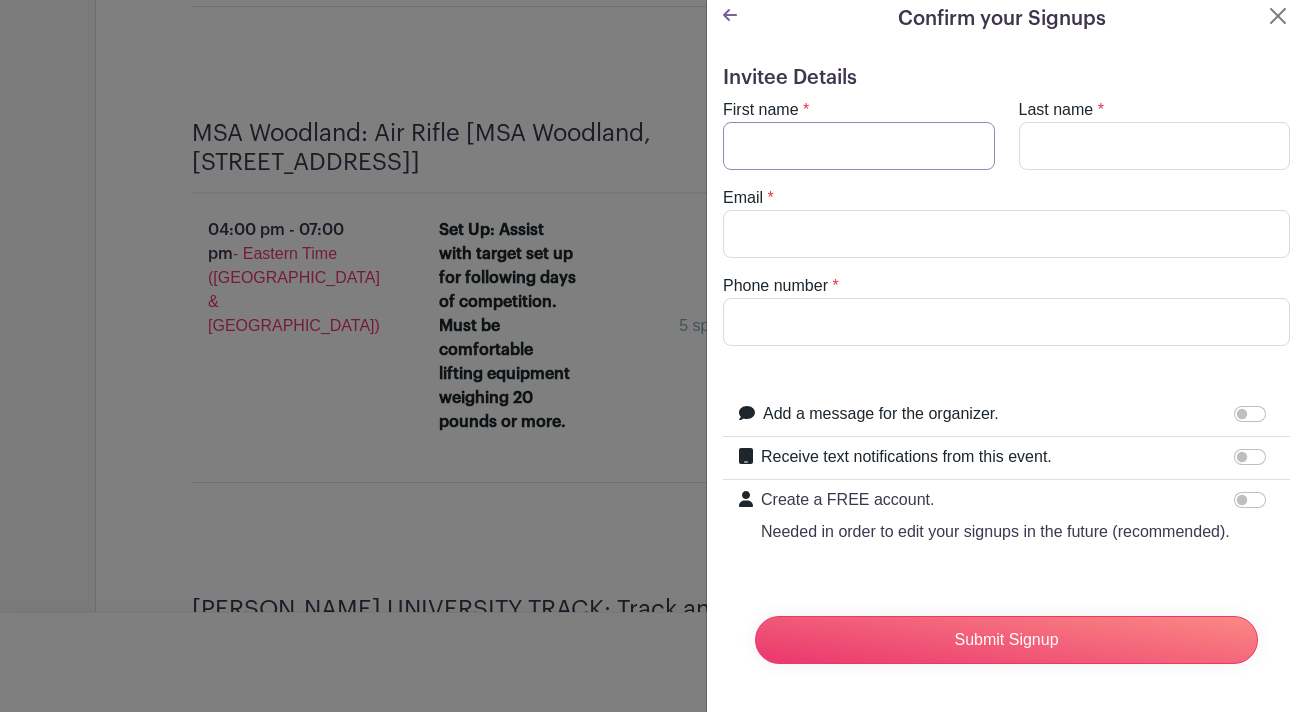 click on "First name" at bounding box center [859, 146] 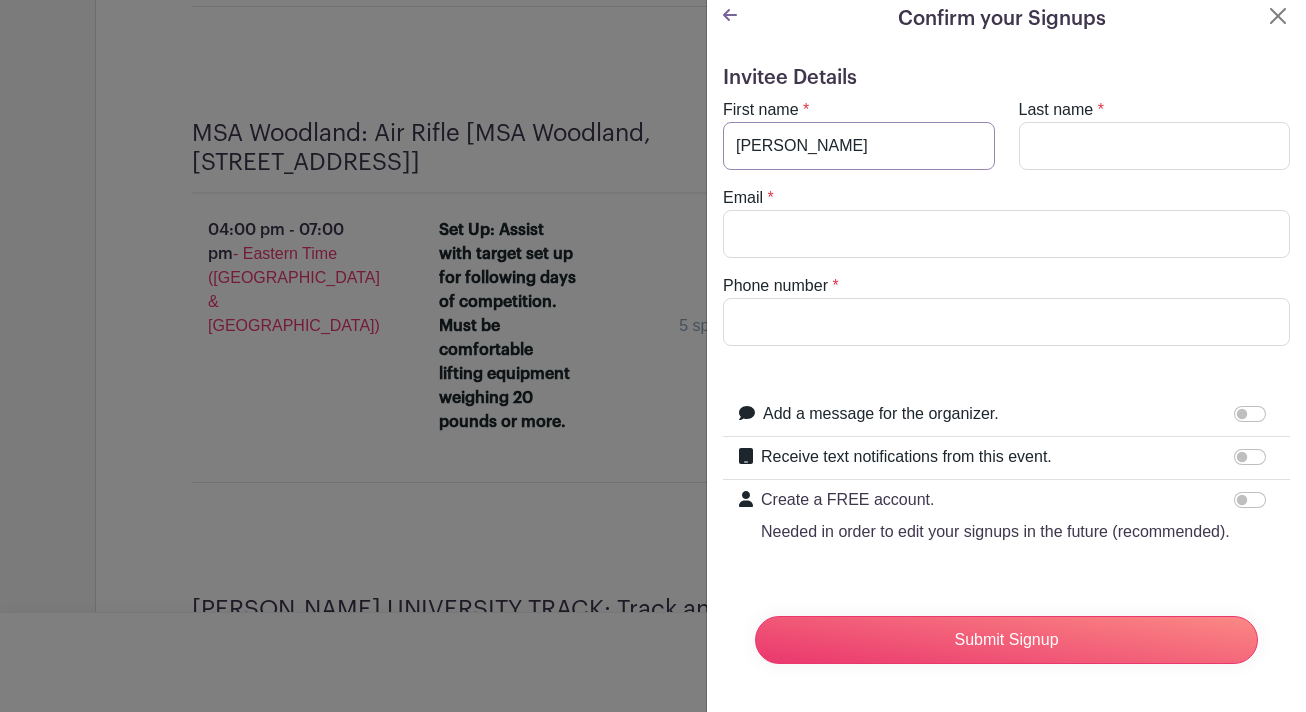 type on "[PERSON_NAME]" 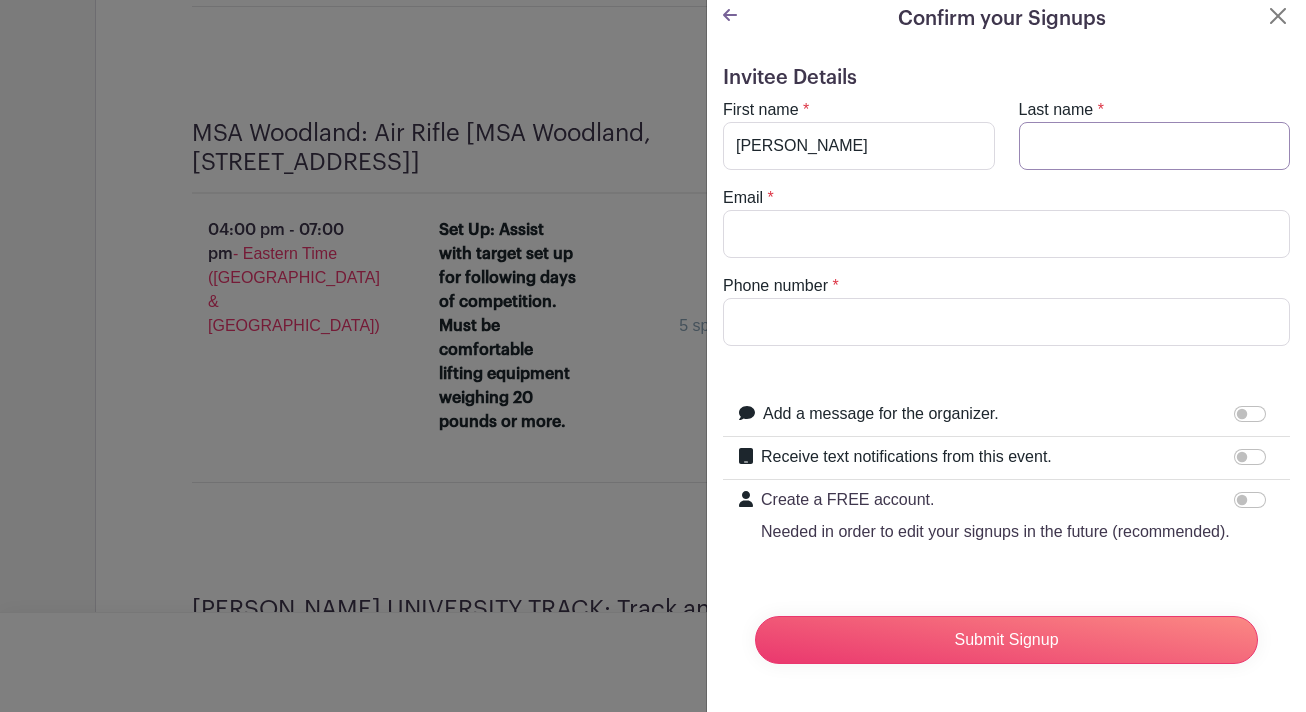 click on "Last name" at bounding box center [1155, 146] 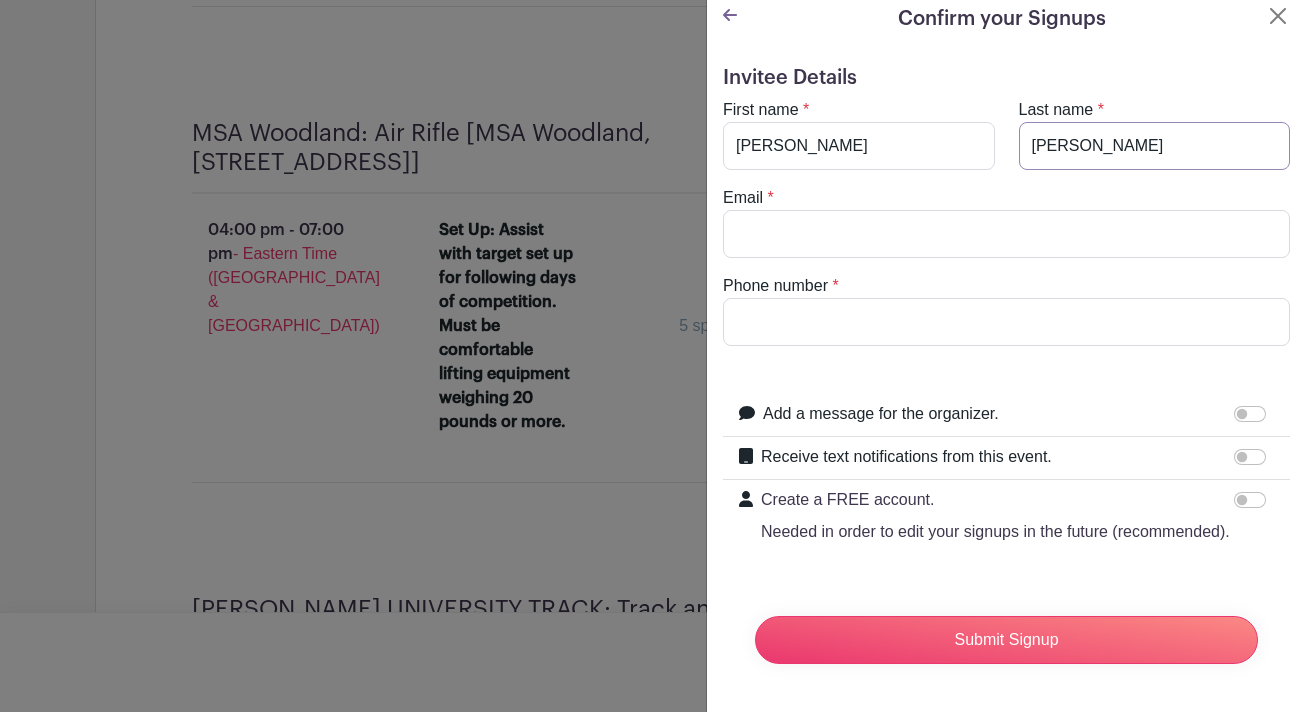 type on "[PERSON_NAME]" 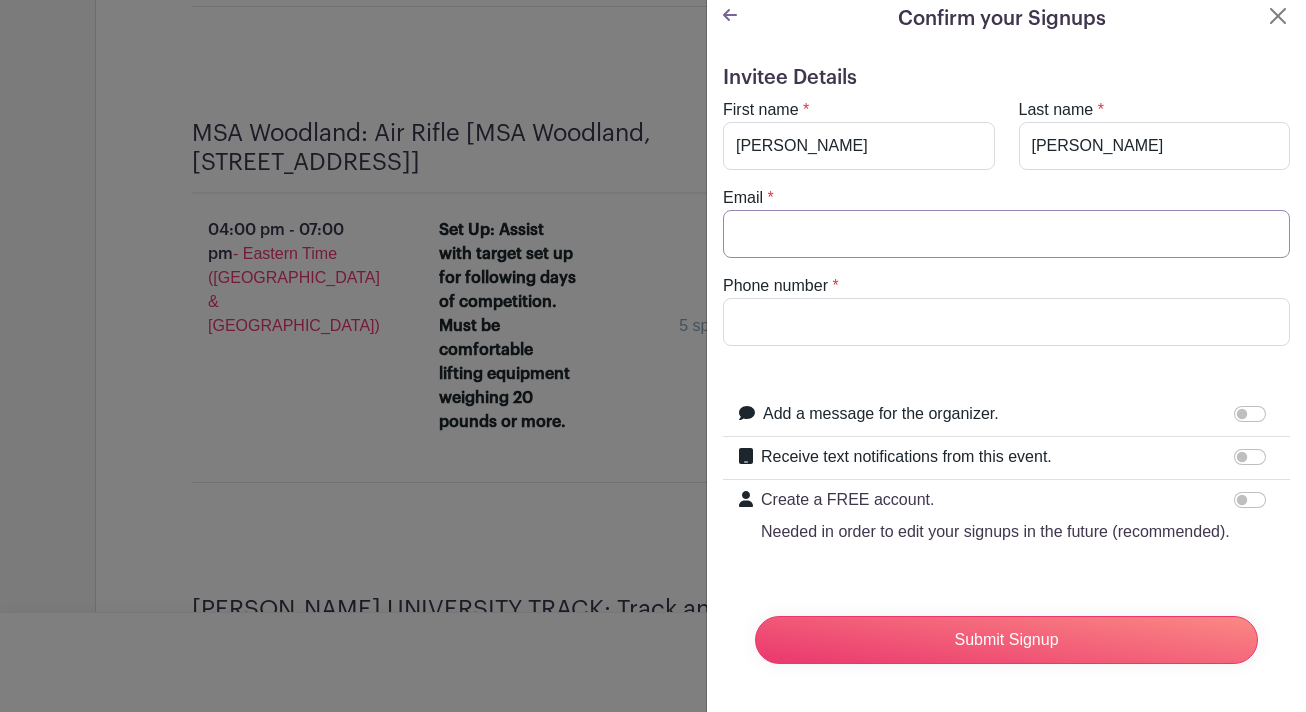 click on "Email" at bounding box center (1006, 234) 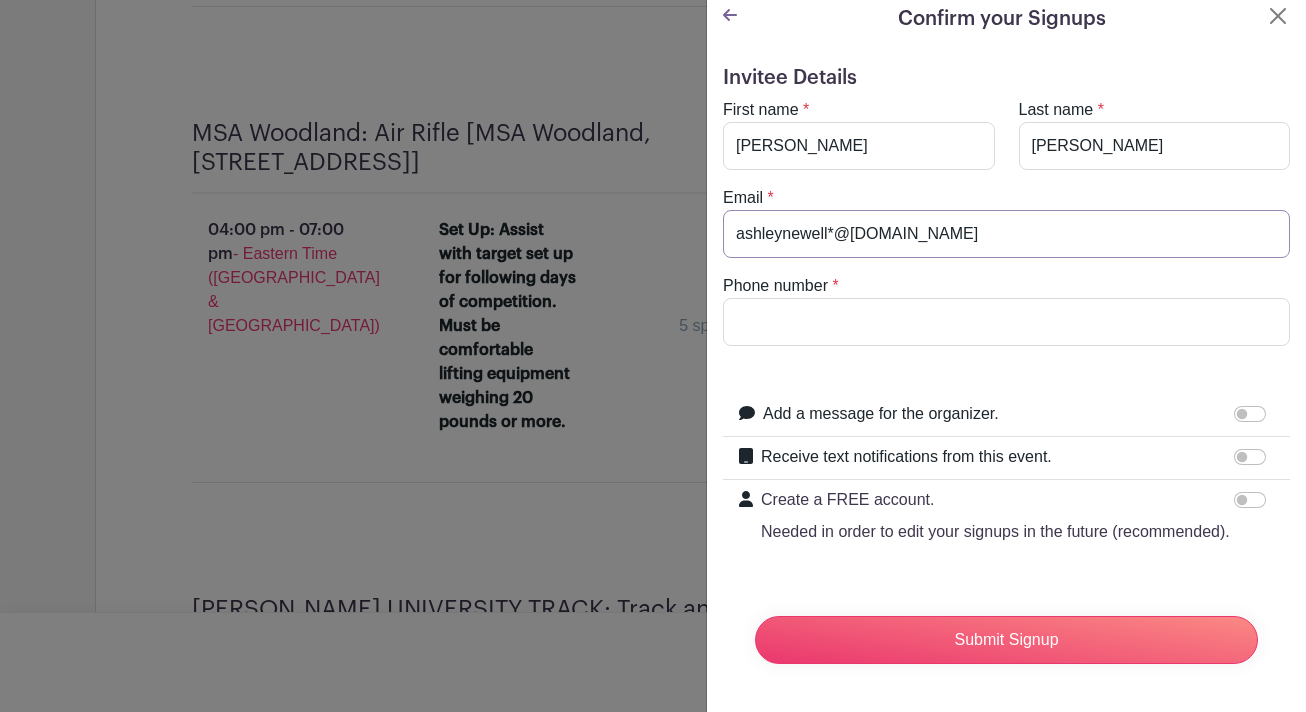 click on "ashleynewell*@[DOMAIN_NAME]" at bounding box center [1006, 234] 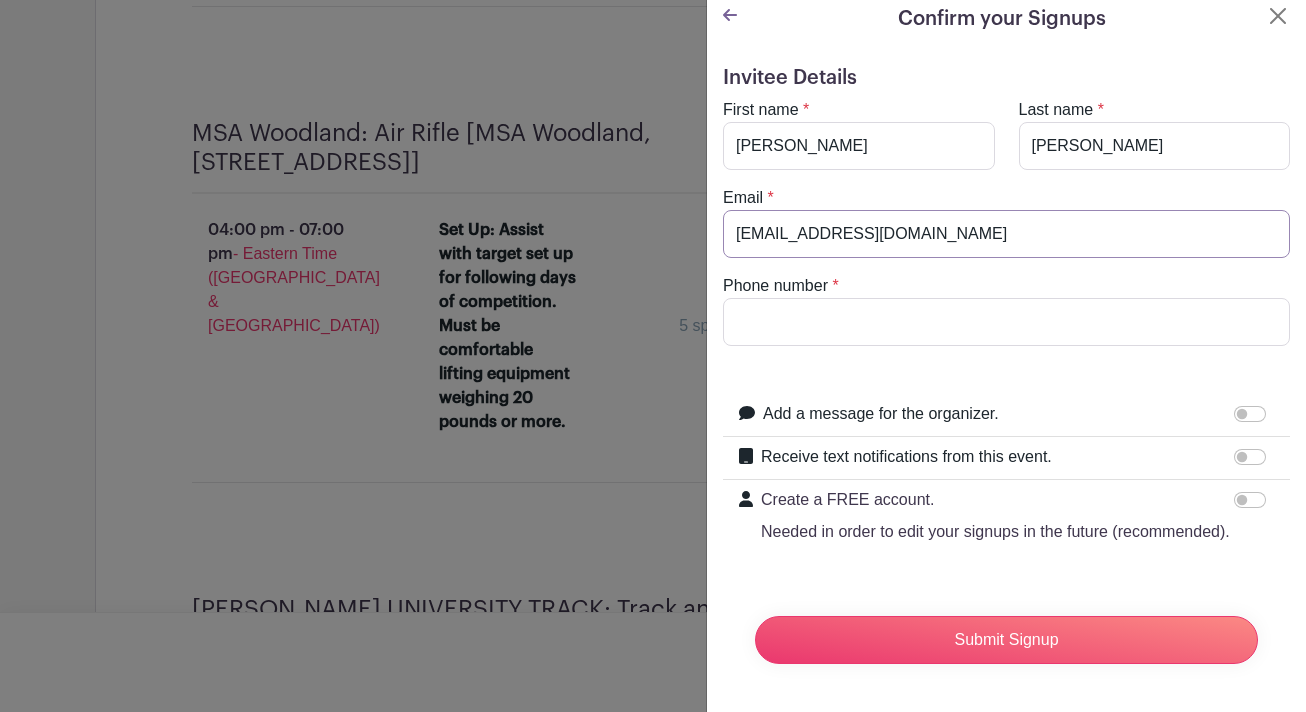 type on "[EMAIL_ADDRESS][DOMAIN_NAME]" 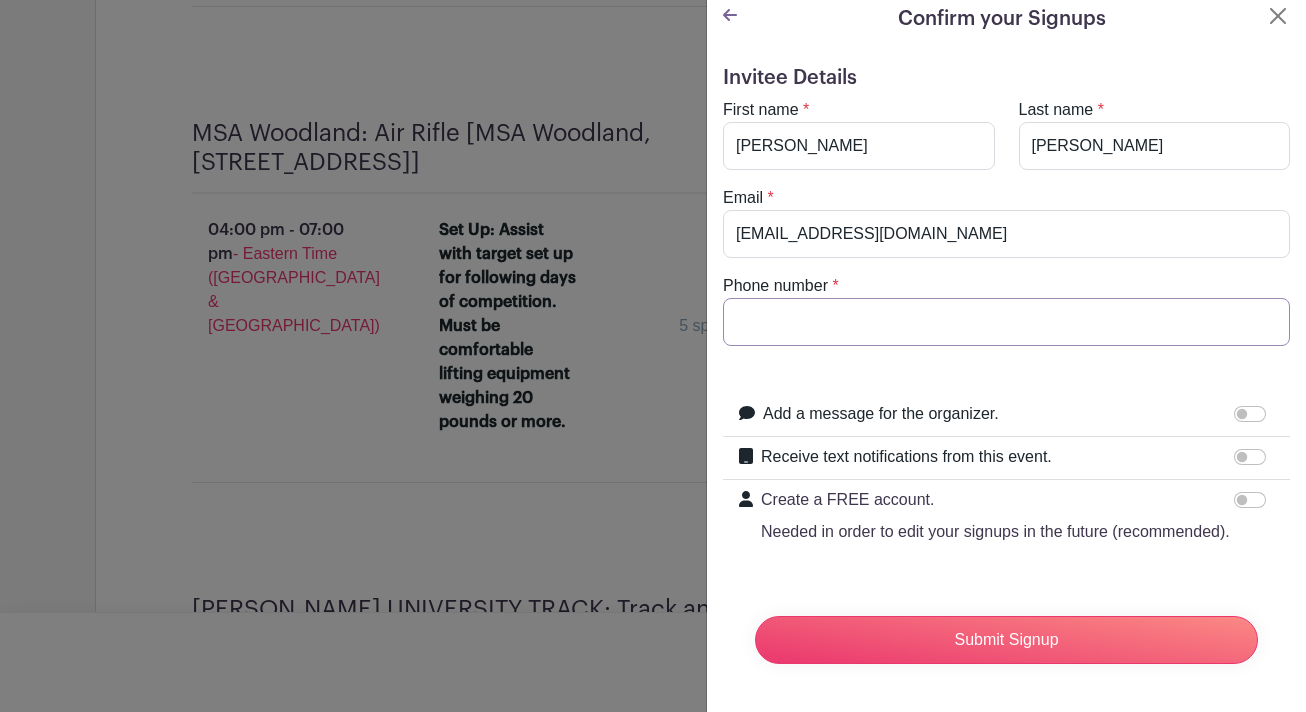 click on "Phone number" at bounding box center (1006, 322) 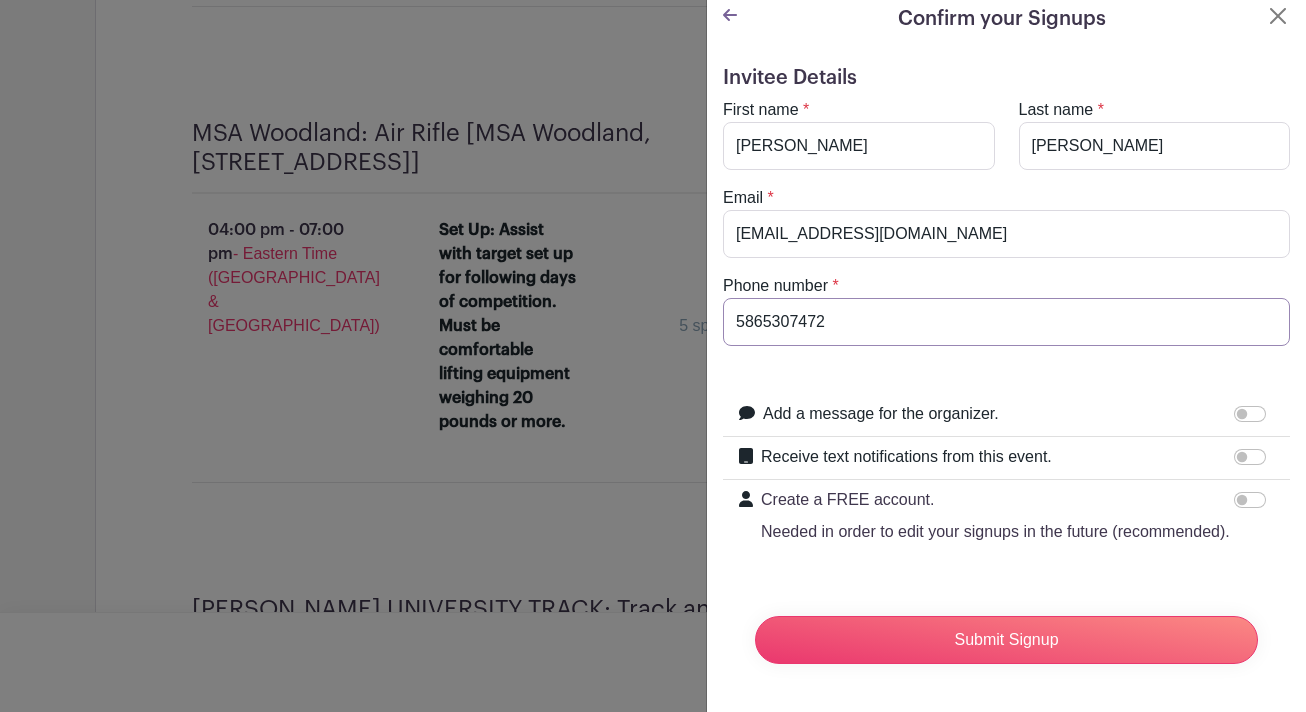 type on "5865307472" 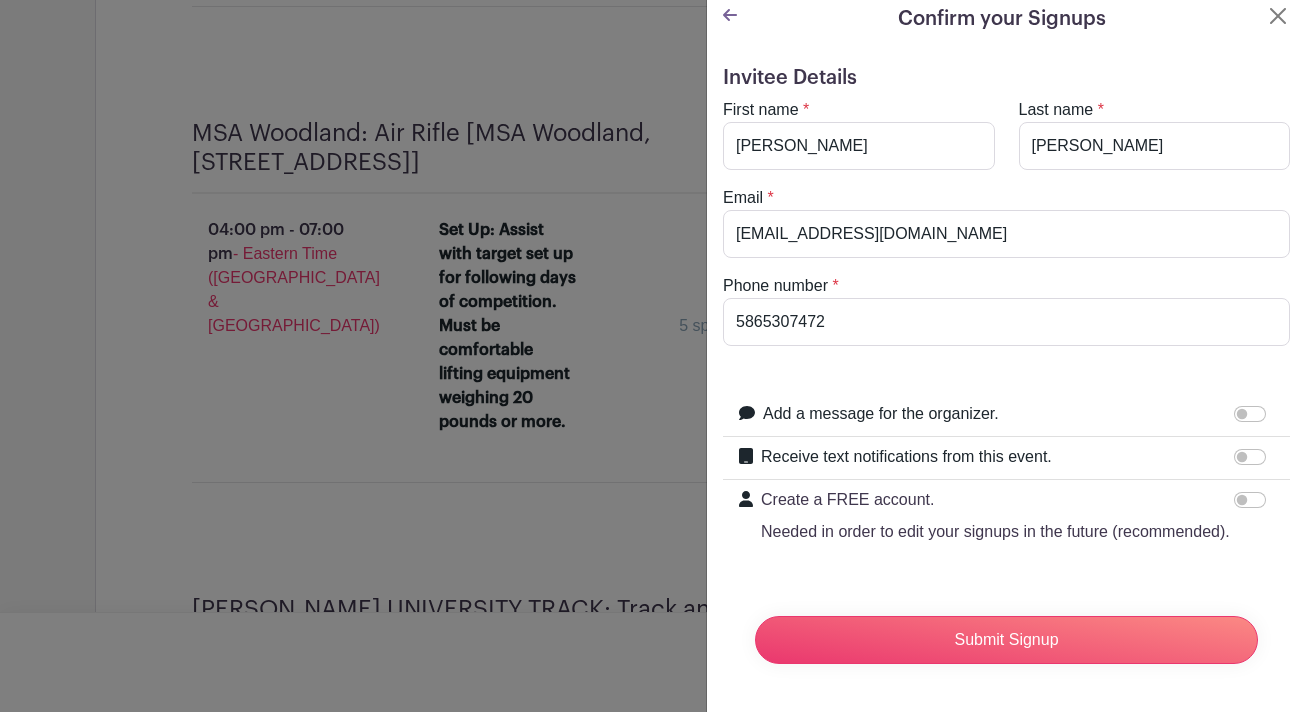 click on "First name   *
[PERSON_NAME]
Last name   *
[PERSON_NAME]
Email   *
[EMAIL_ADDRESS][DOMAIN_NAME]
Phone number   *
5865307472" at bounding box center [1006, 222] 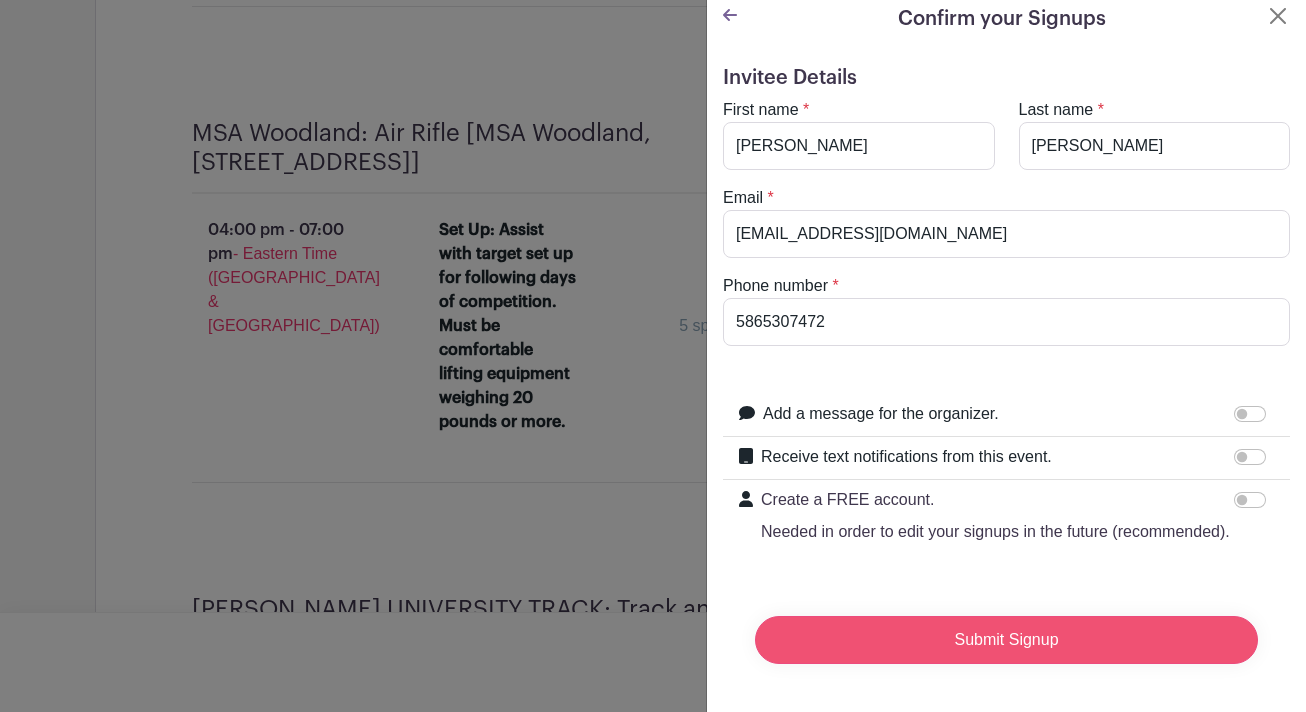 click on "Submit Signup" at bounding box center (1006, 640) 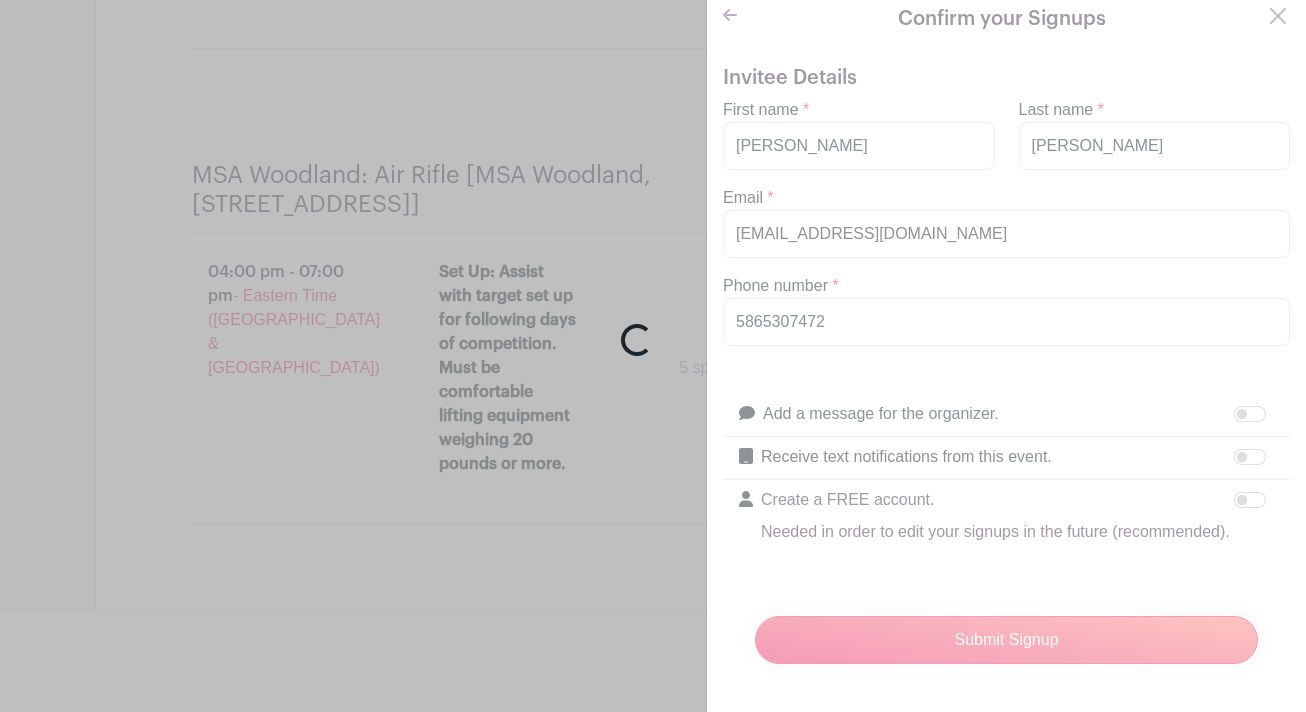 scroll, scrollTop: 8222, scrollLeft: 0, axis: vertical 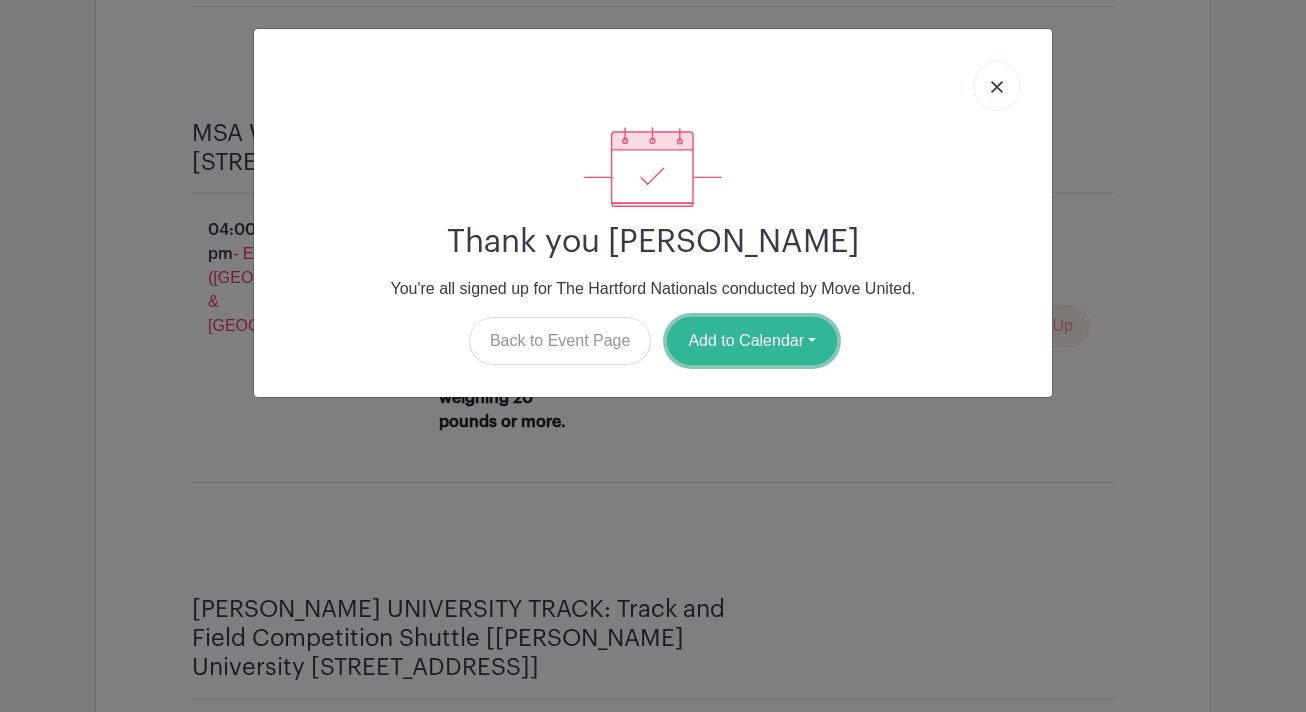 click on "Add to Calendar" at bounding box center (752, 341) 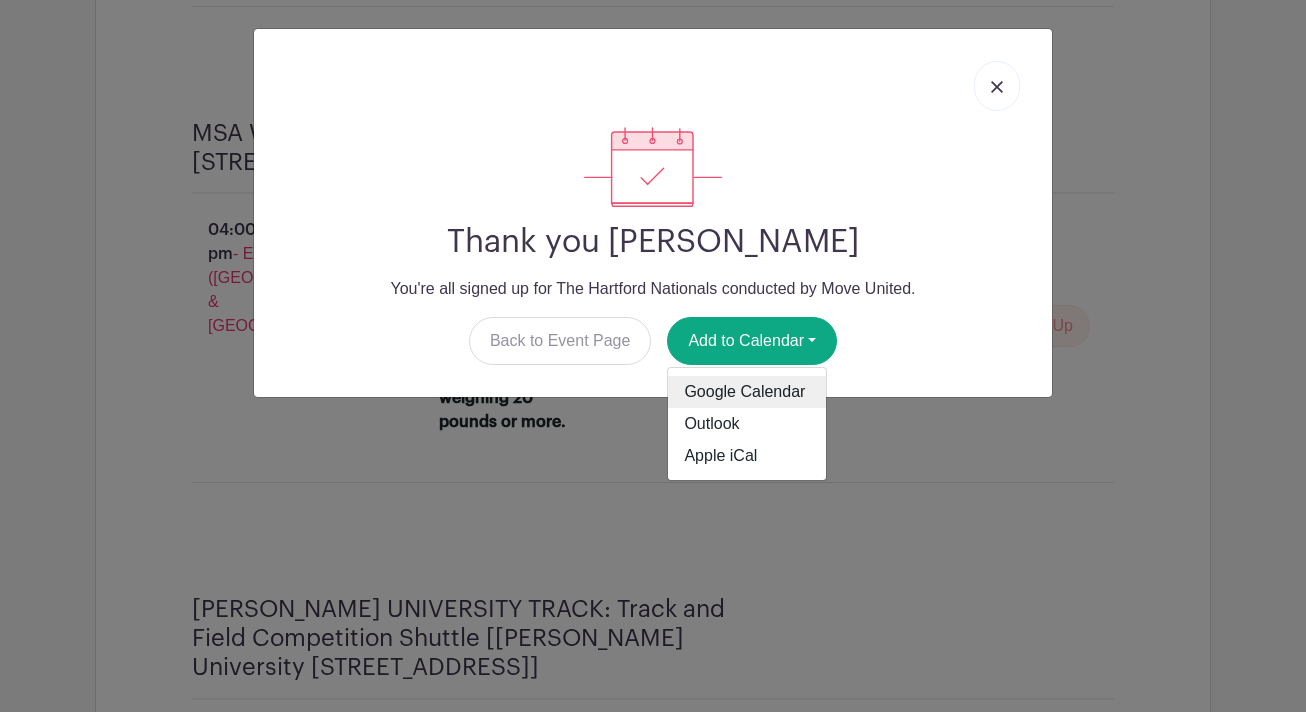 click on "Google Calendar" at bounding box center (747, 392) 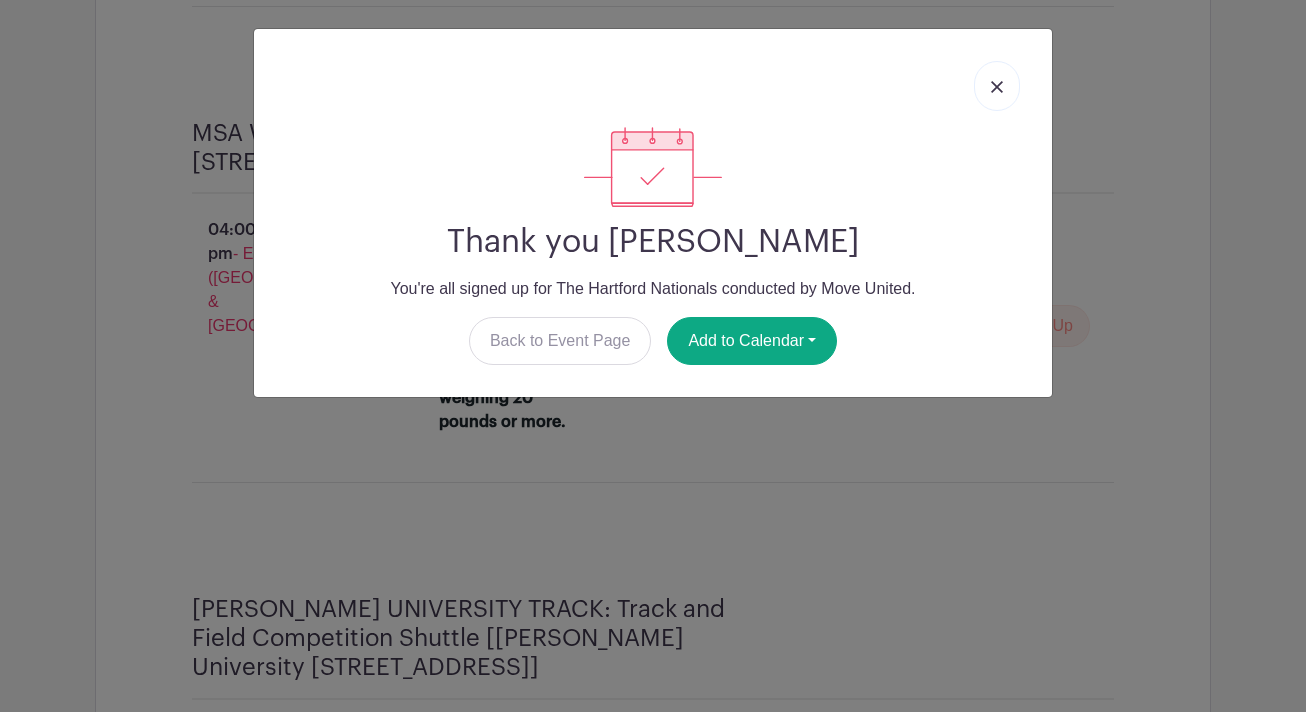 click at bounding box center [997, 86] 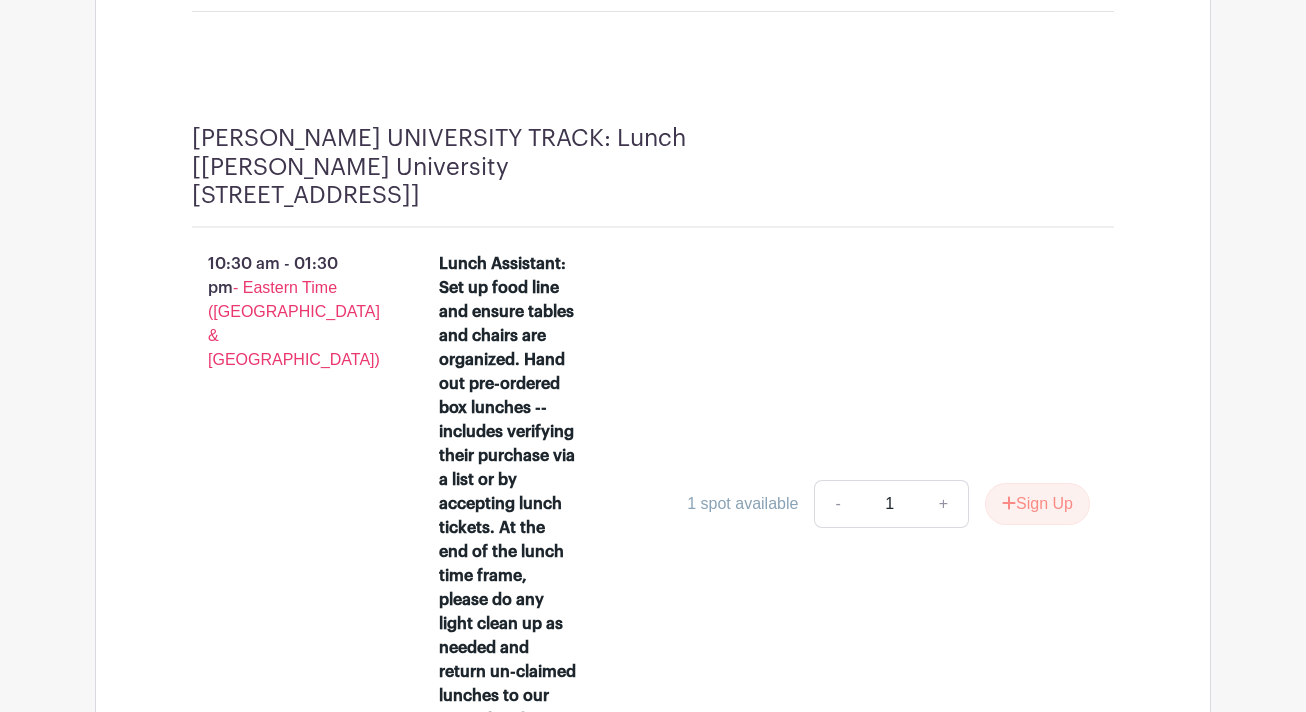 scroll, scrollTop: 5675, scrollLeft: 0, axis: vertical 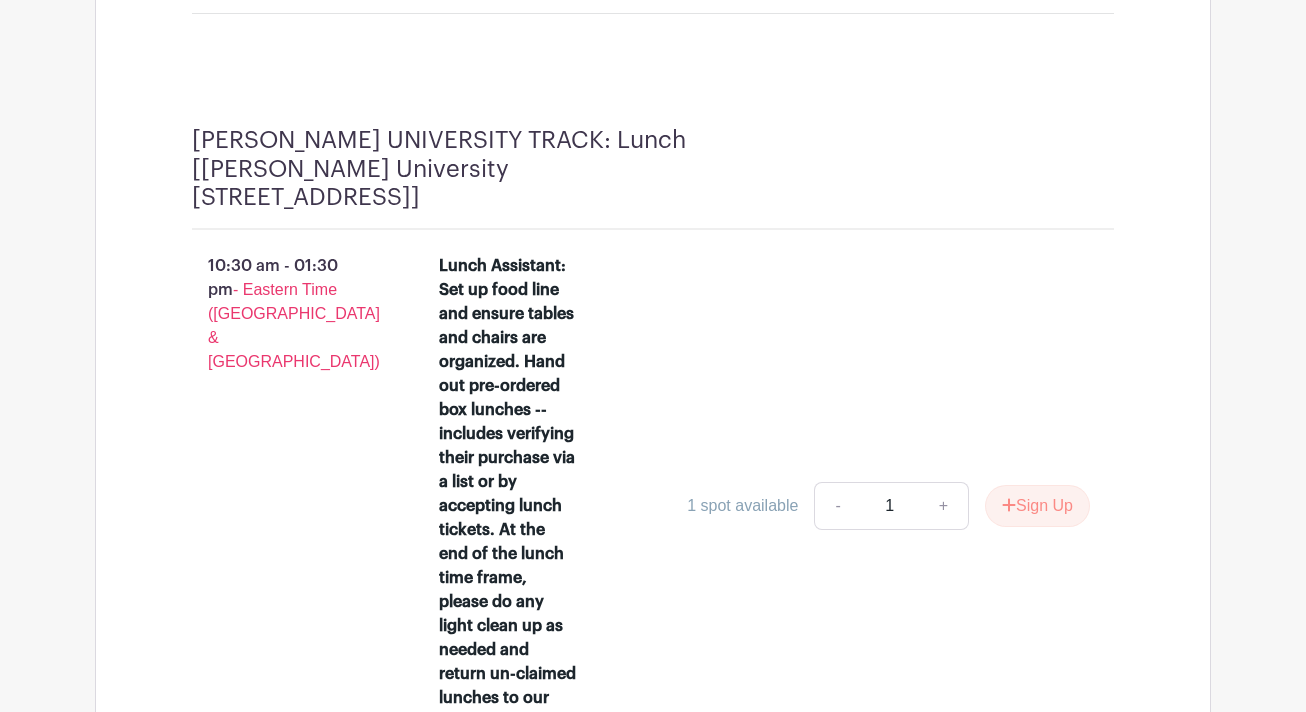 drag, startPoint x: 294, startPoint y: 178, endPoint x: 605, endPoint y: 118, distance: 316.7349 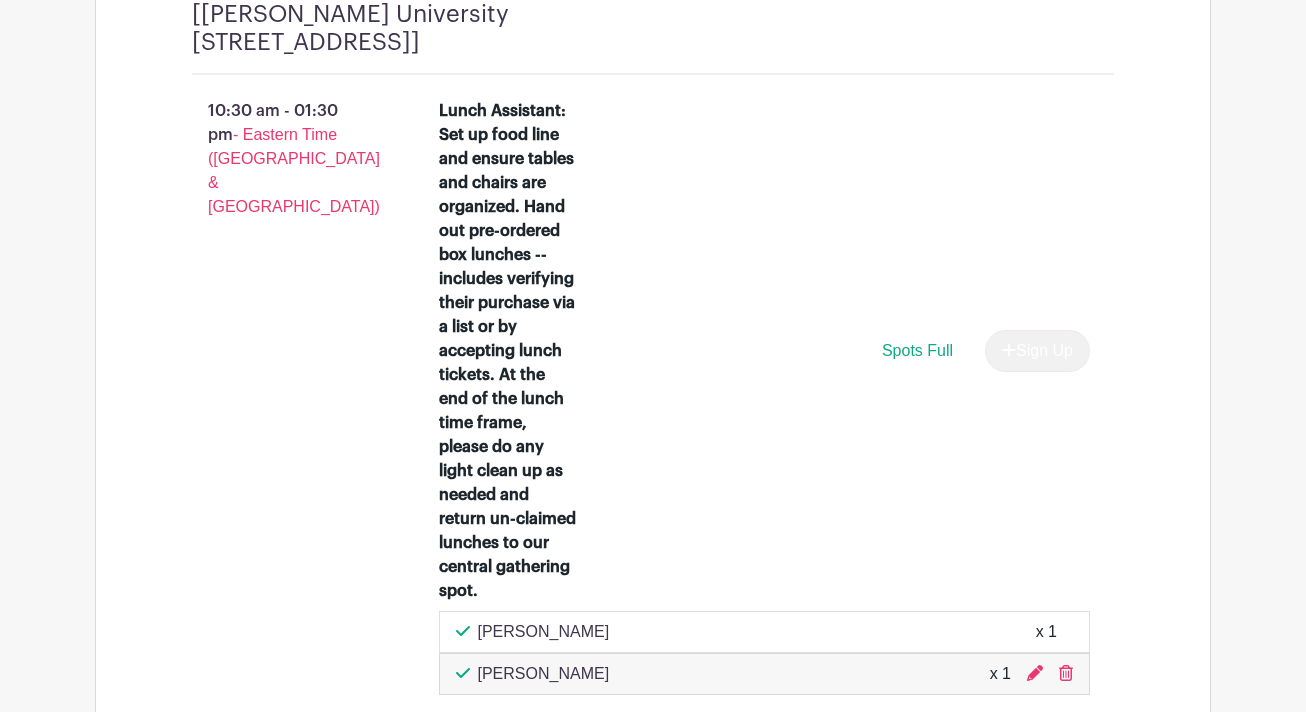scroll, scrollTop: 5832, scrollLeft: 0, axis: vertical 